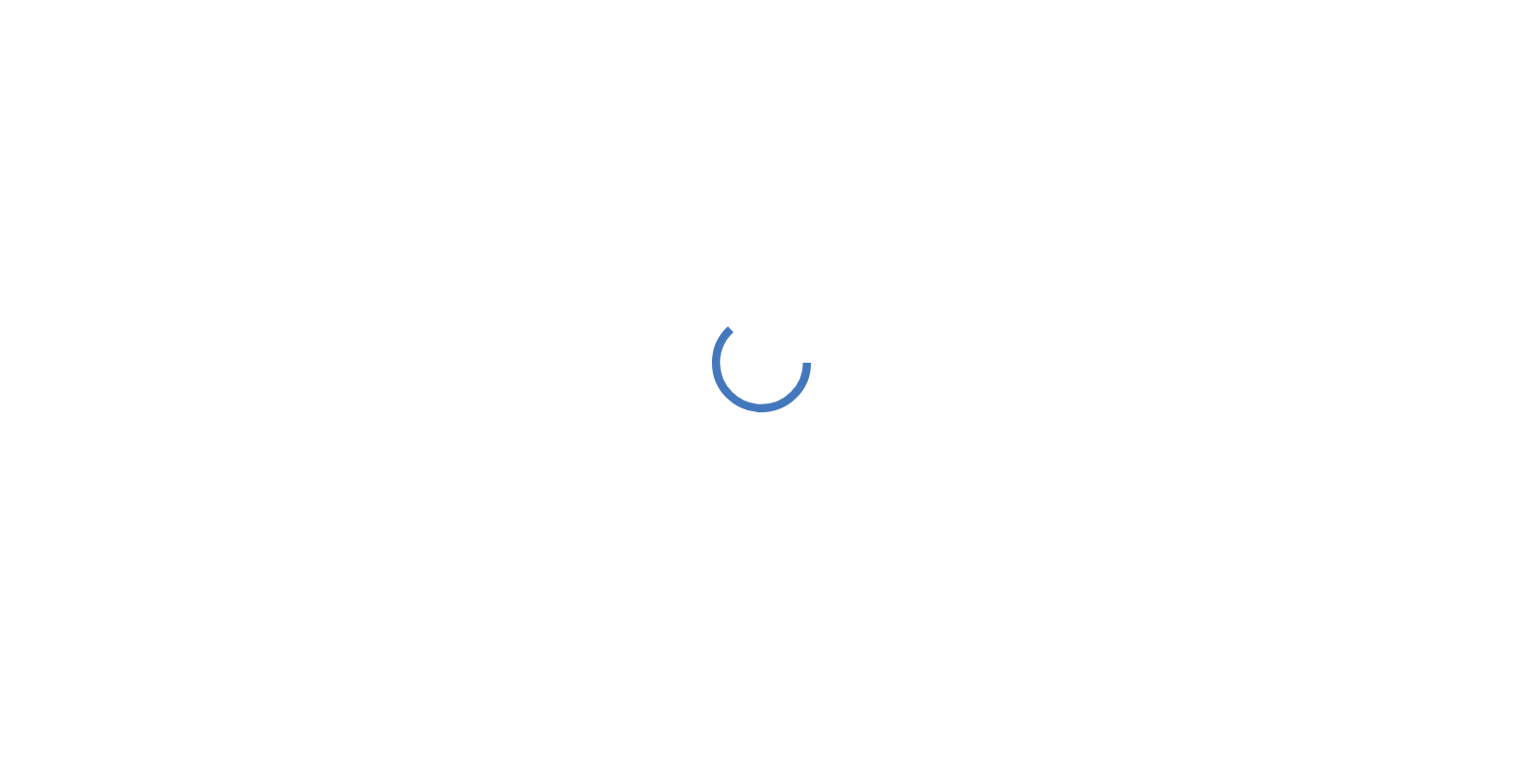 scroll, scrollTop: 0, scrollLeft: 0, axis: both 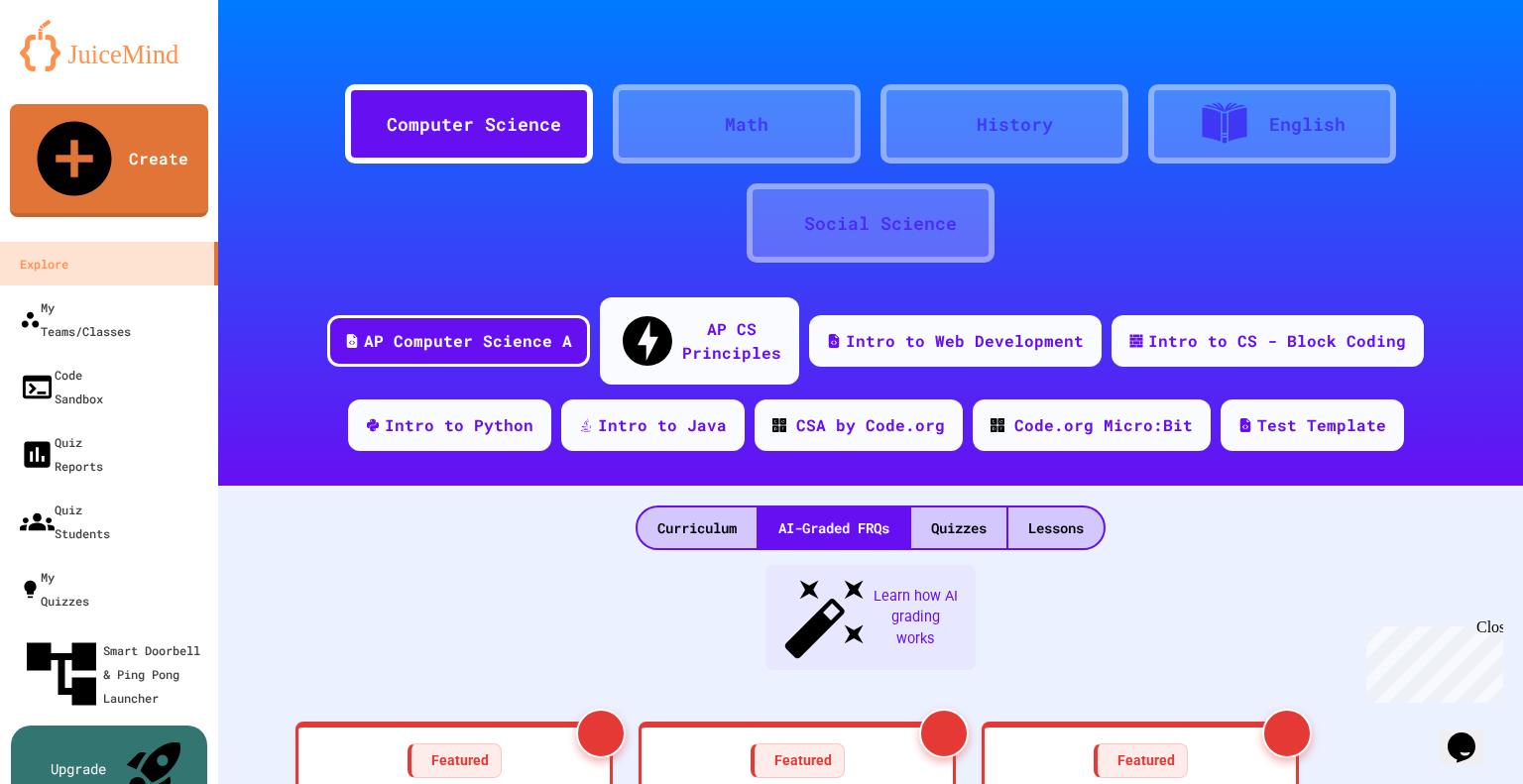 click at bounding box center (76, 2793) 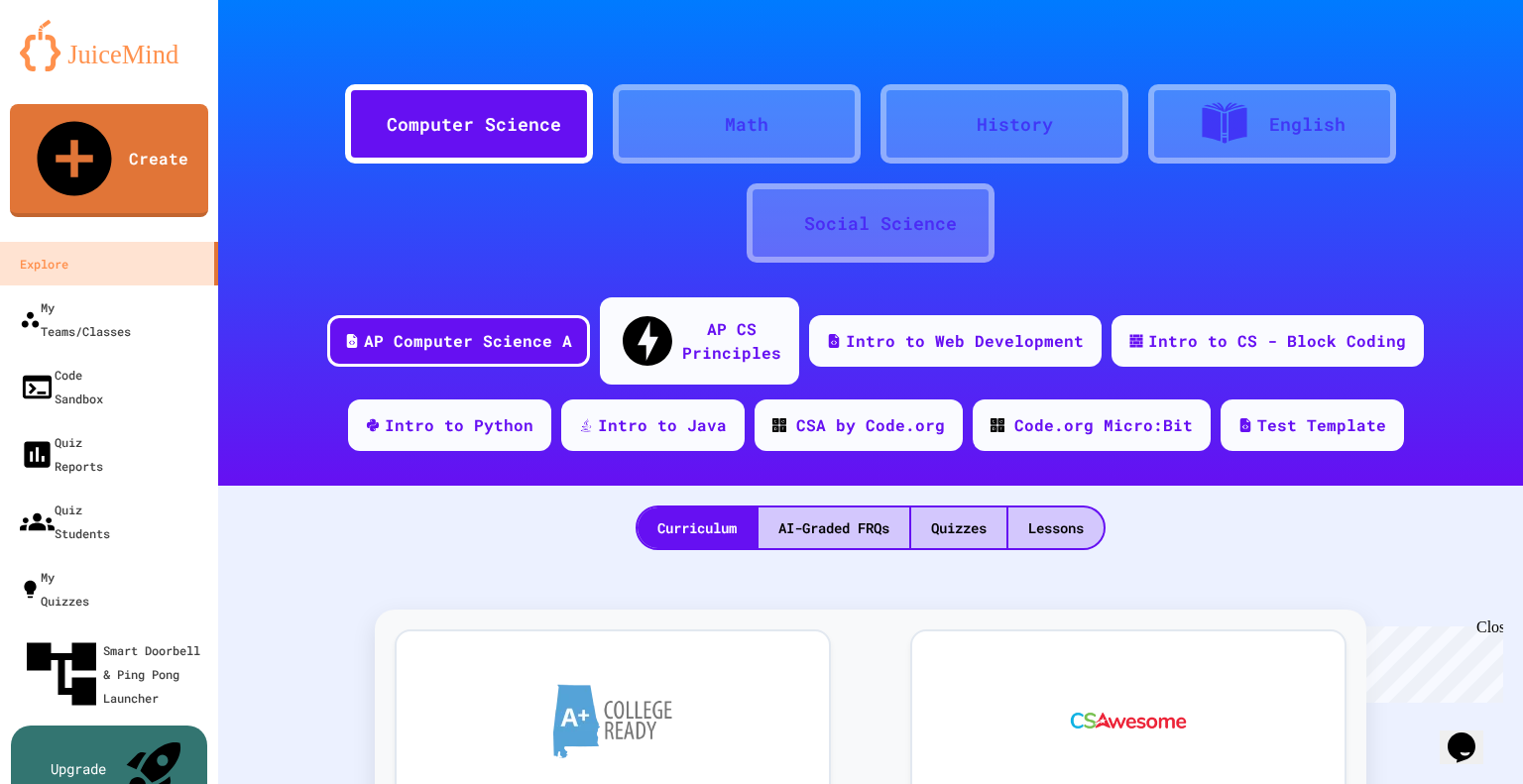 click at bounding box center [109, 46] 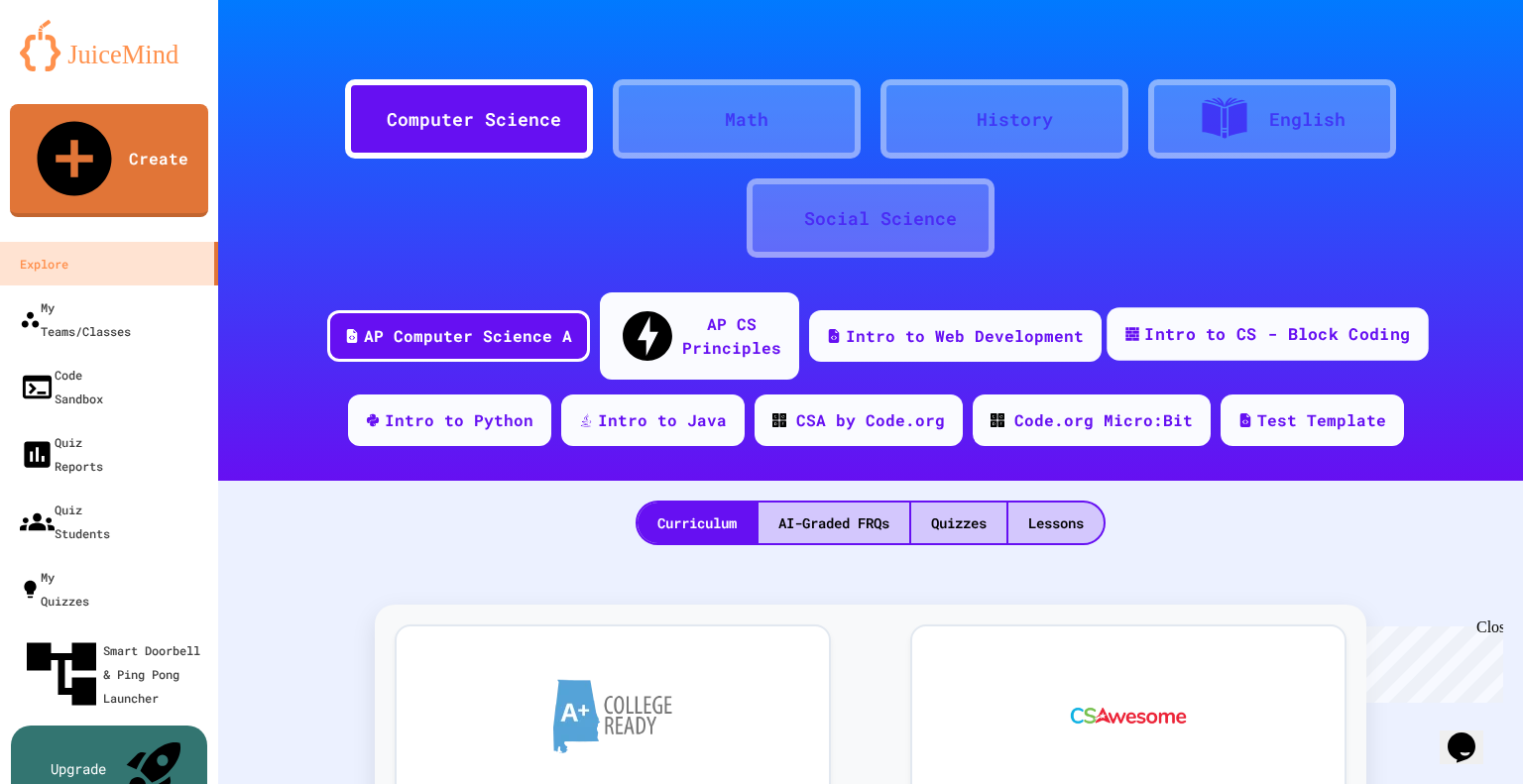scroll, scrollTop: 0, scrollLeft: 0, axis: both 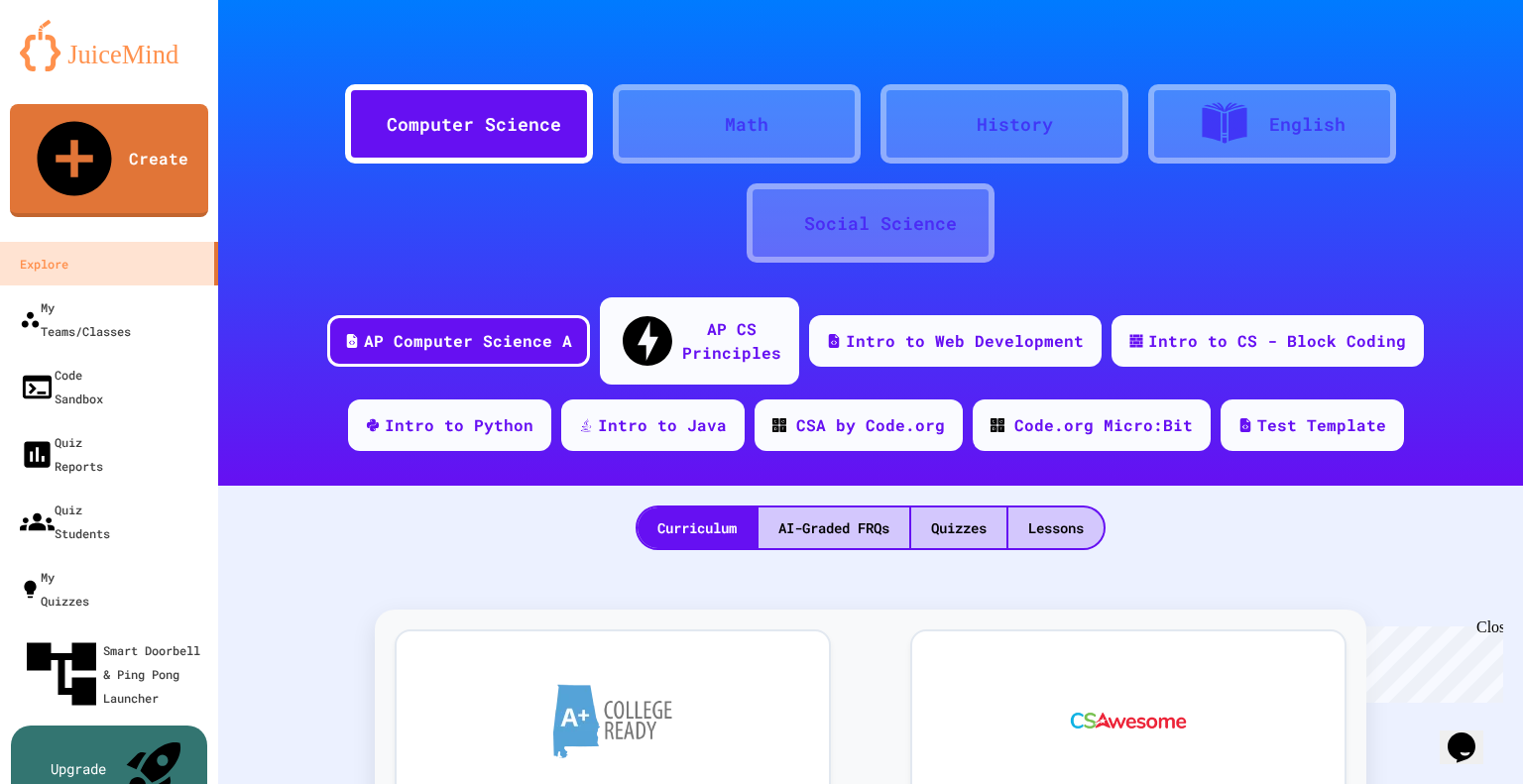 click on "Social Science" at bounding box center [871, 223] 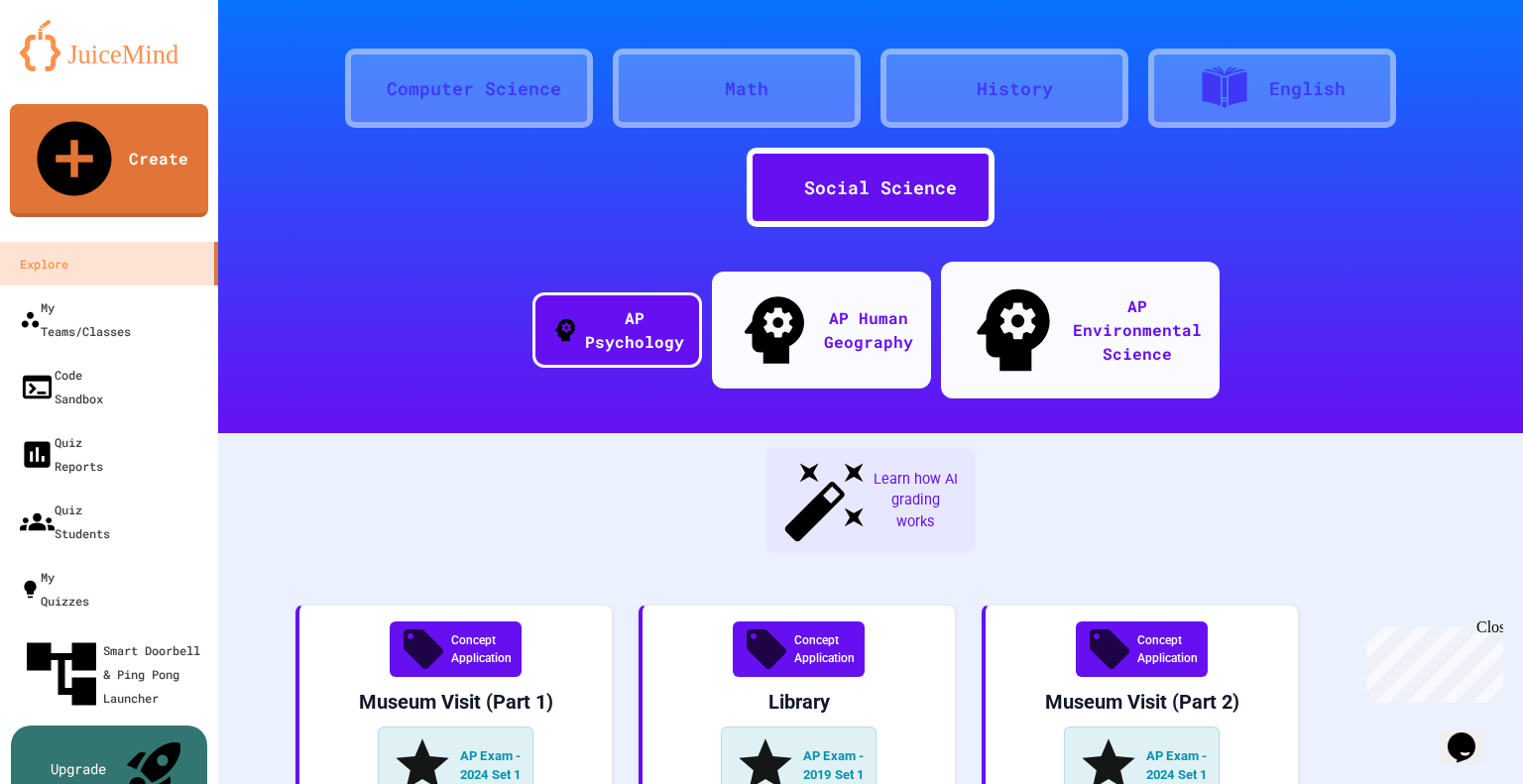 scroll, scrollTop: 50, scrollLeft: 0, axis: vertical 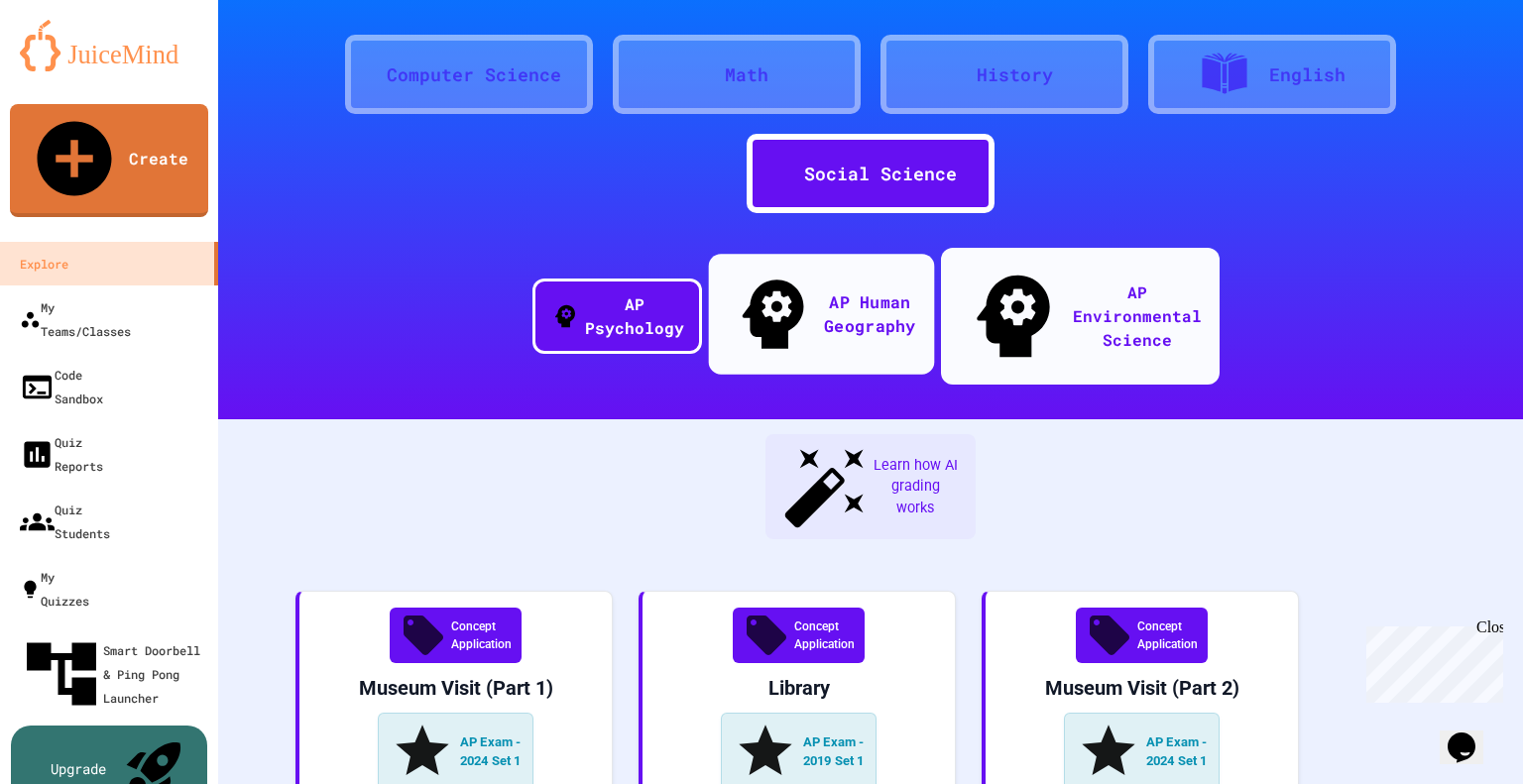 click on "AP Human Geography" at bounding box center (870, 313) 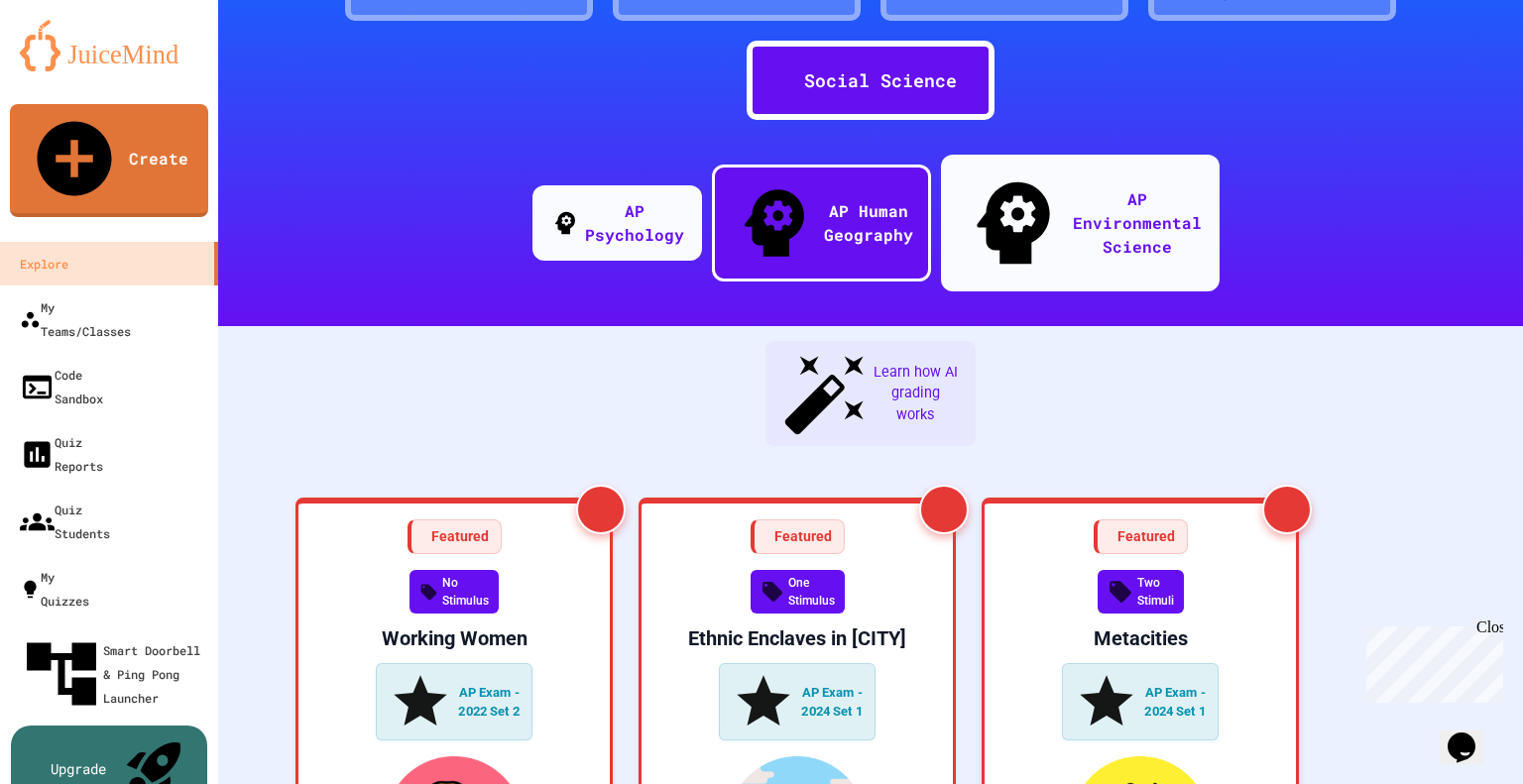 scroll, scrollTop: 134, scrollLeft: 0, axis: vertical 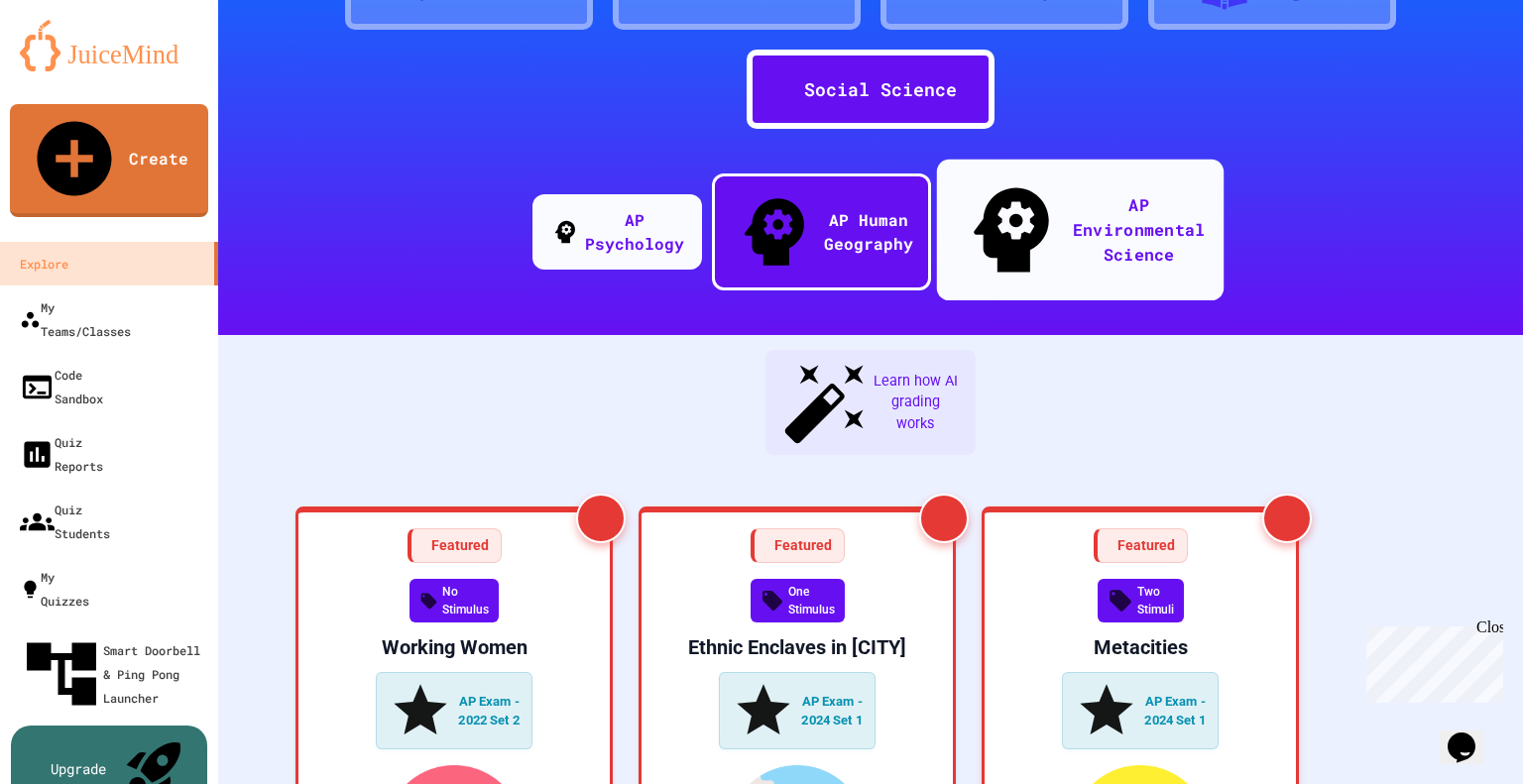 click on "AP Environmental Science" at bounding box center (1079, 230) 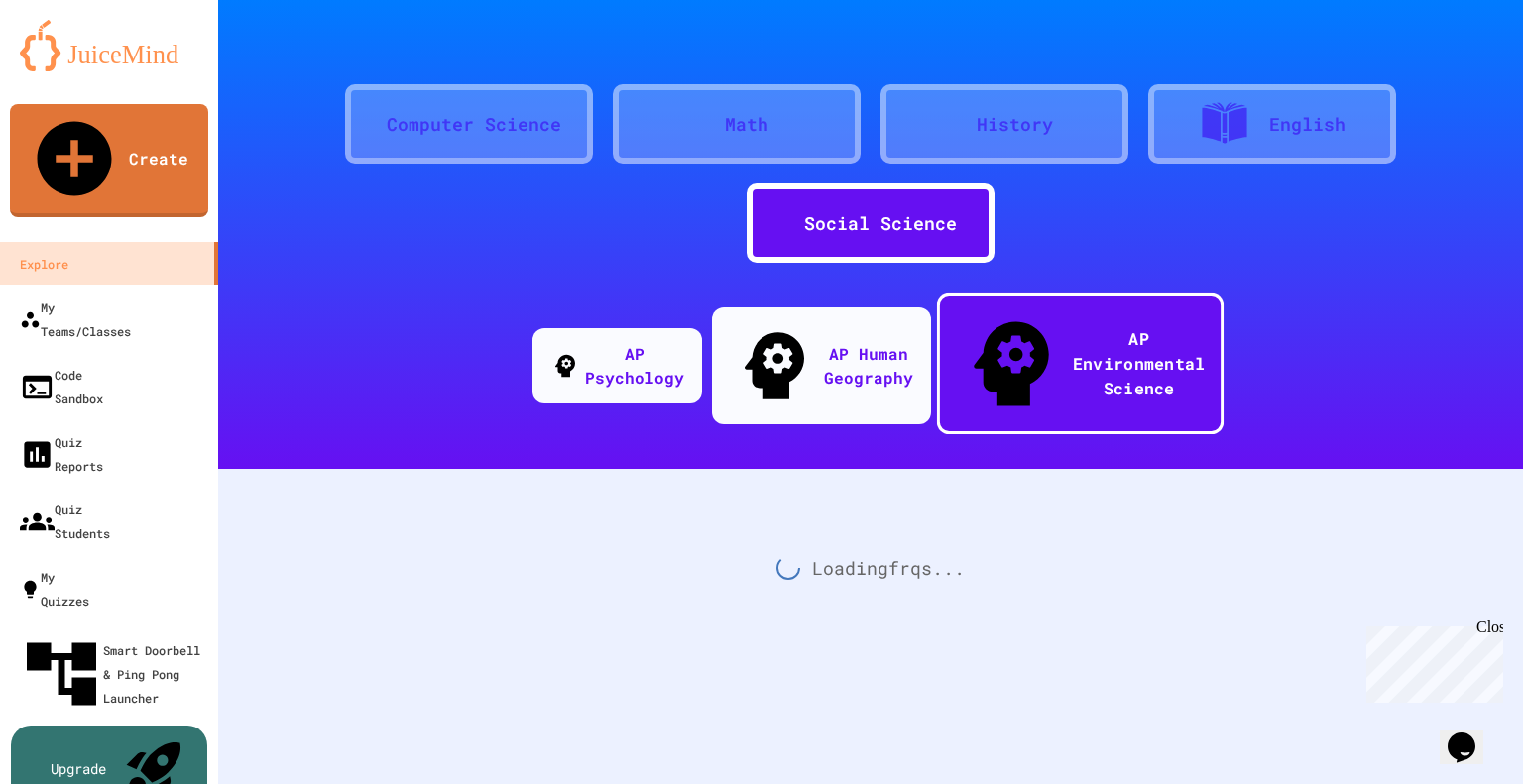 scroll, scrollTop: 0, scrollLeft: 0, axis: both 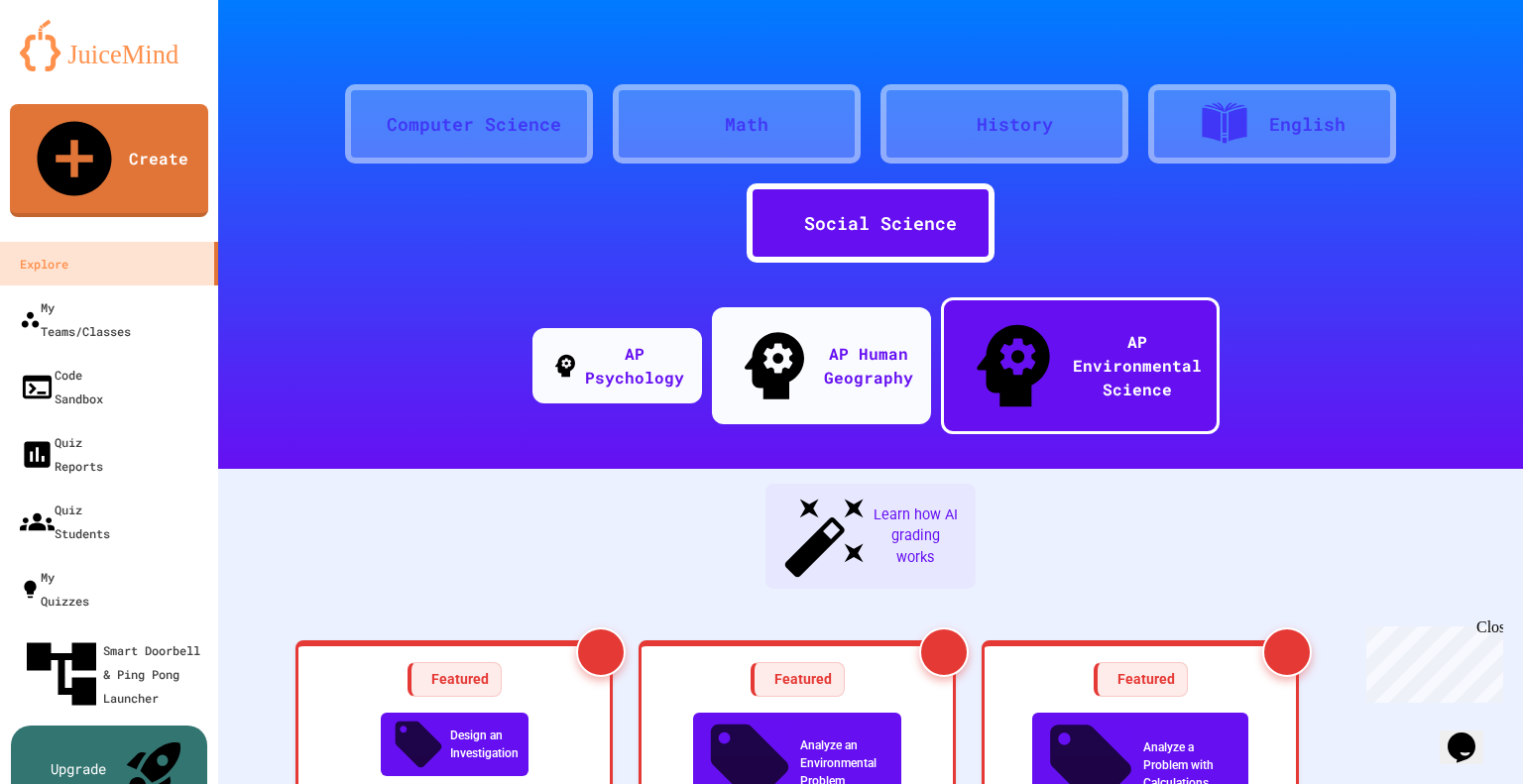 click on "History" at bounding box center [1014, 124] 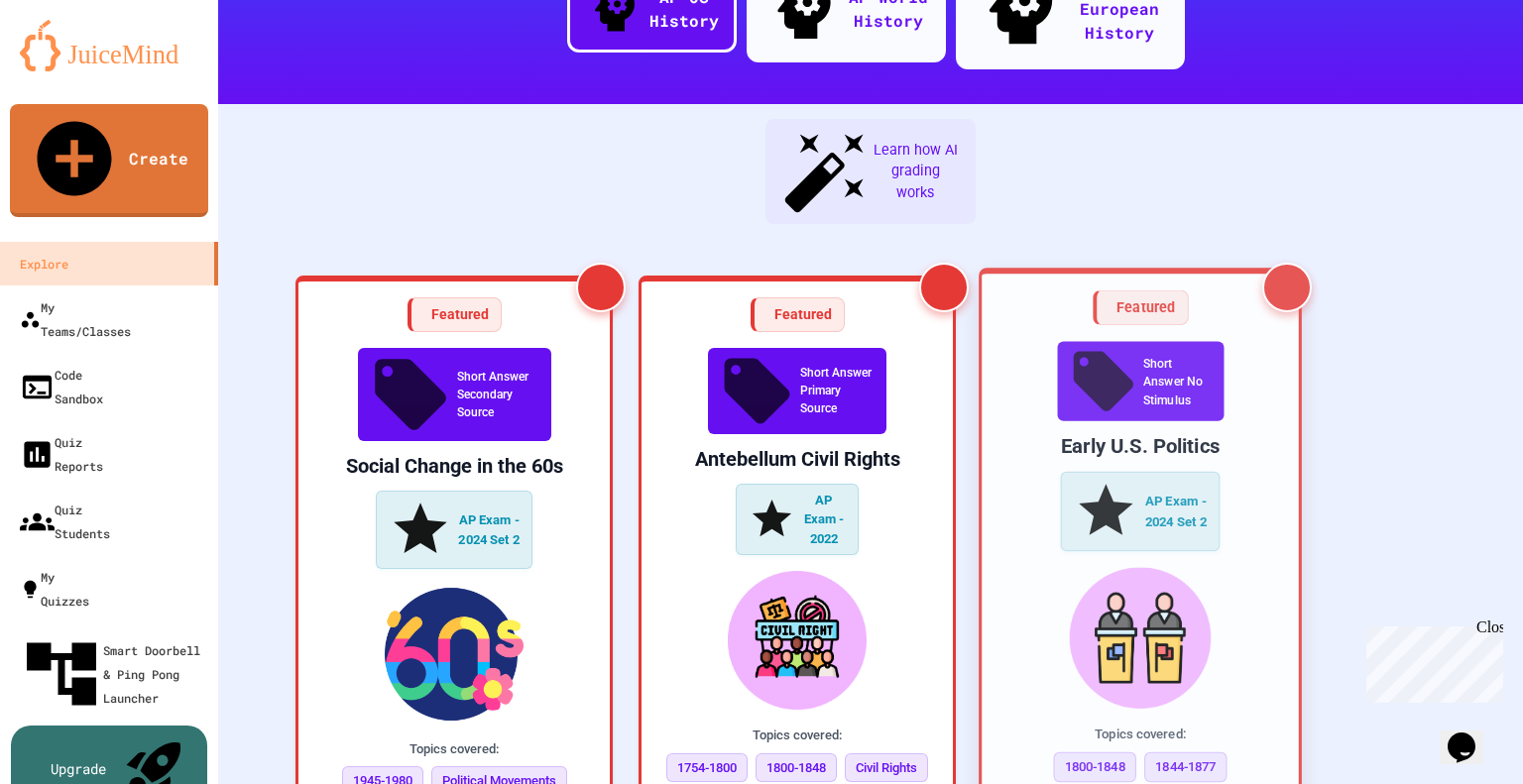 scroll, scrollTop: 0, scrollLeft: 0, axis: both 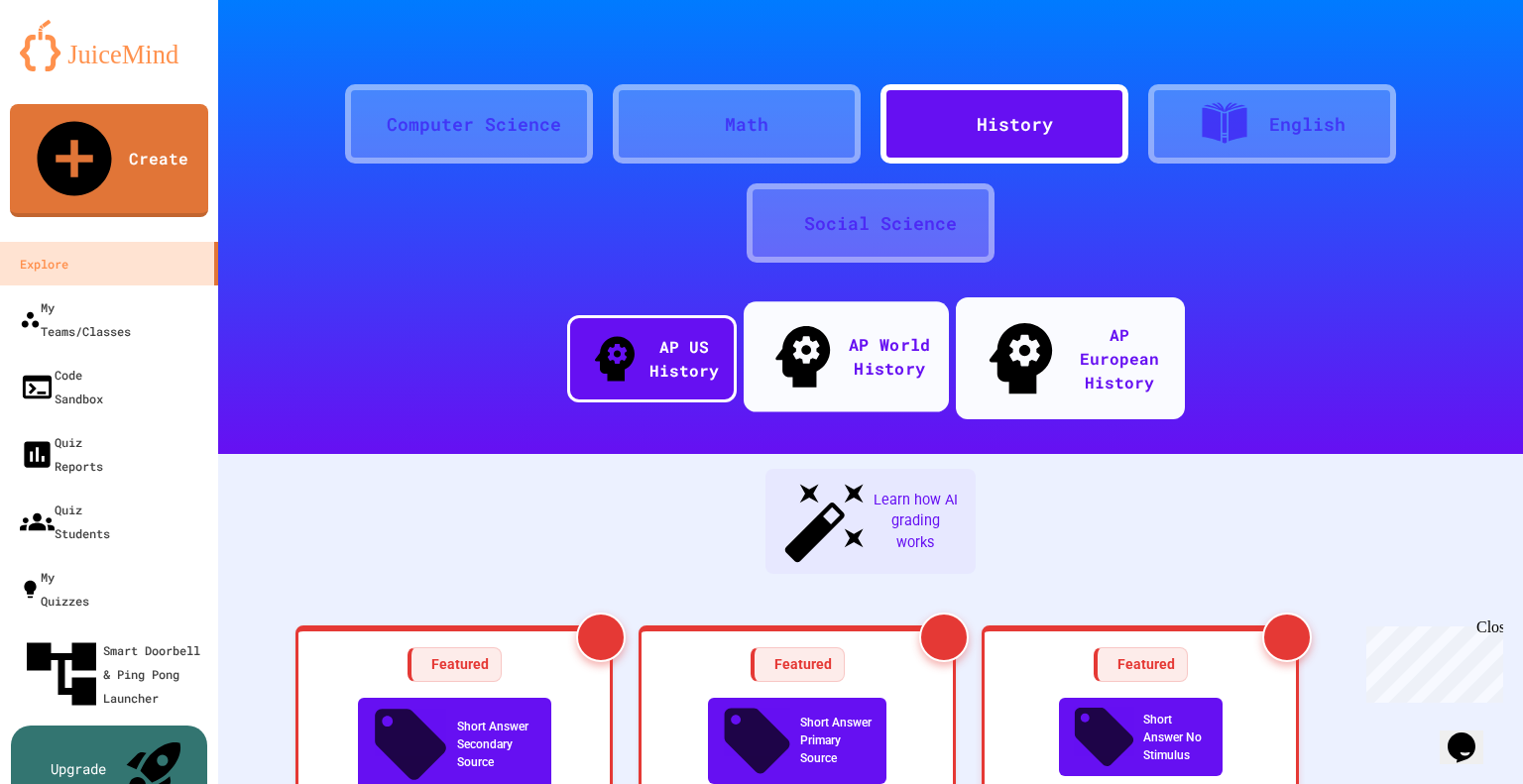 click on "AP World History" at bounding box center [889, 356] 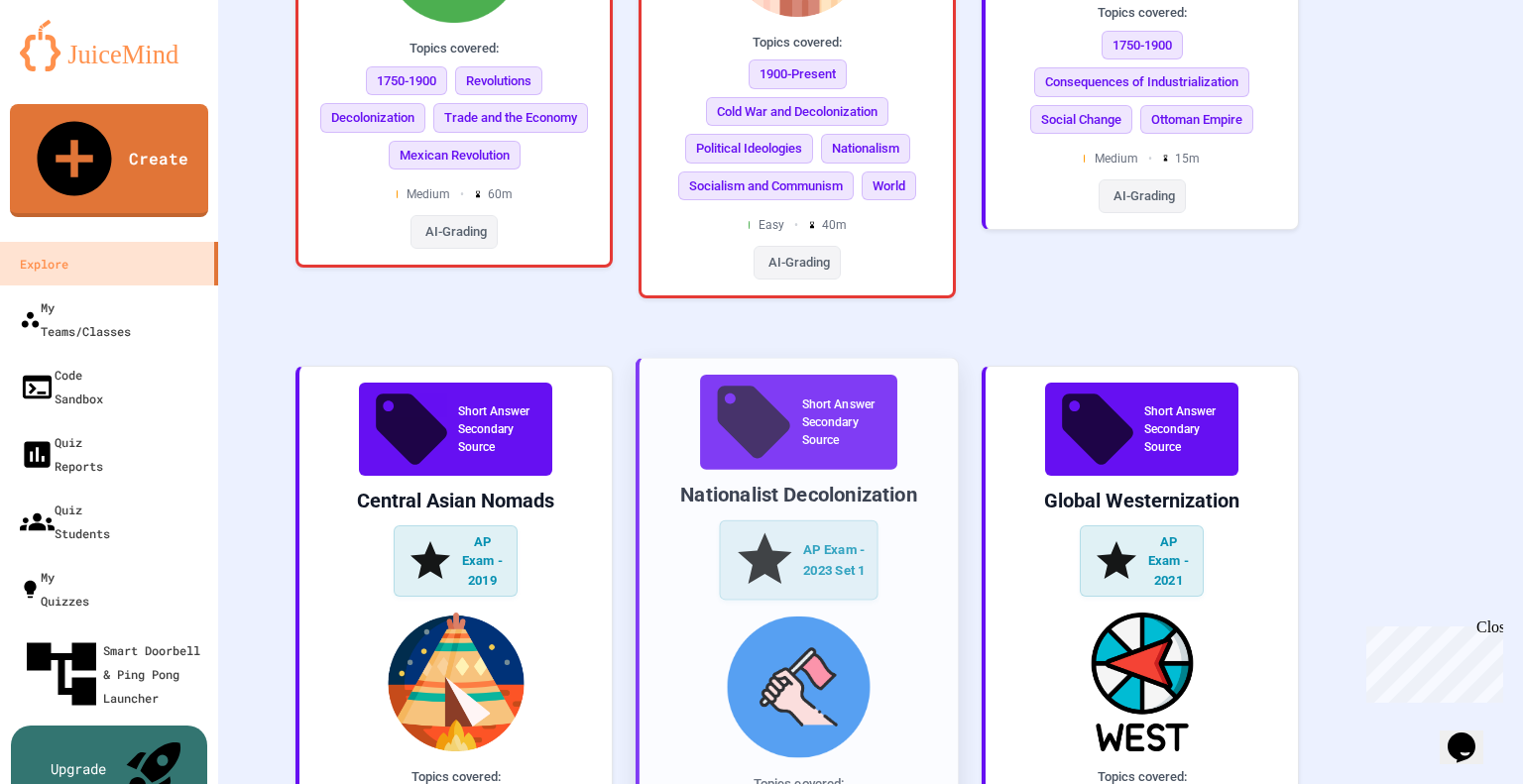 scroll, scrollTop: 1836, scrollLeft: 0, axis: vertical 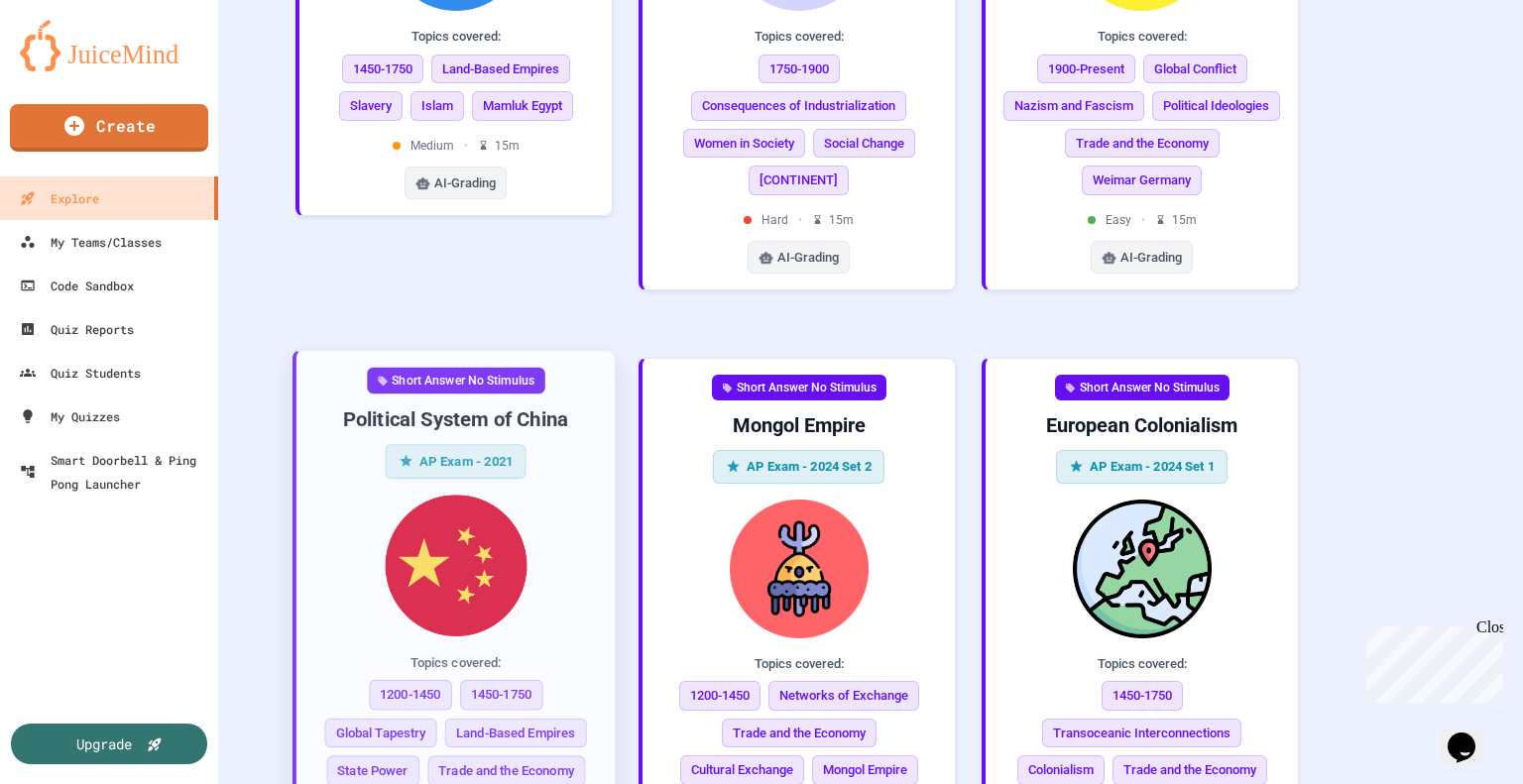 click on "Short Answer No Stimulus Political System of China AP Exam - 2021 Topics covered: 1200-1450 1450-1750 Global Tapestry Land-Based Empires State Power Trade and the Economy Dynastic China Easy • 10 m AI-Grading" at bounding box center (455, 635) 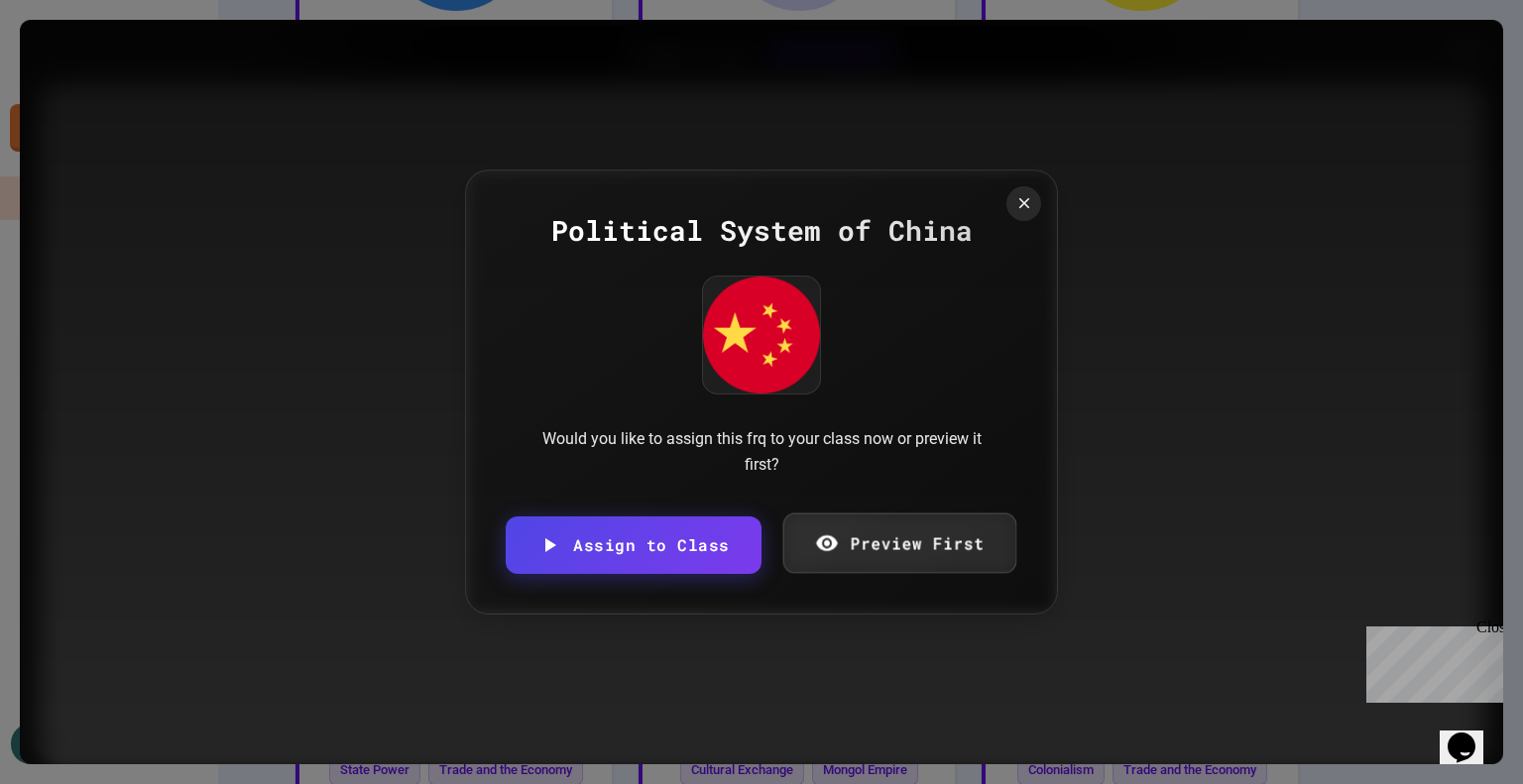 click on "Preview First" at bounding box center [898, 543] 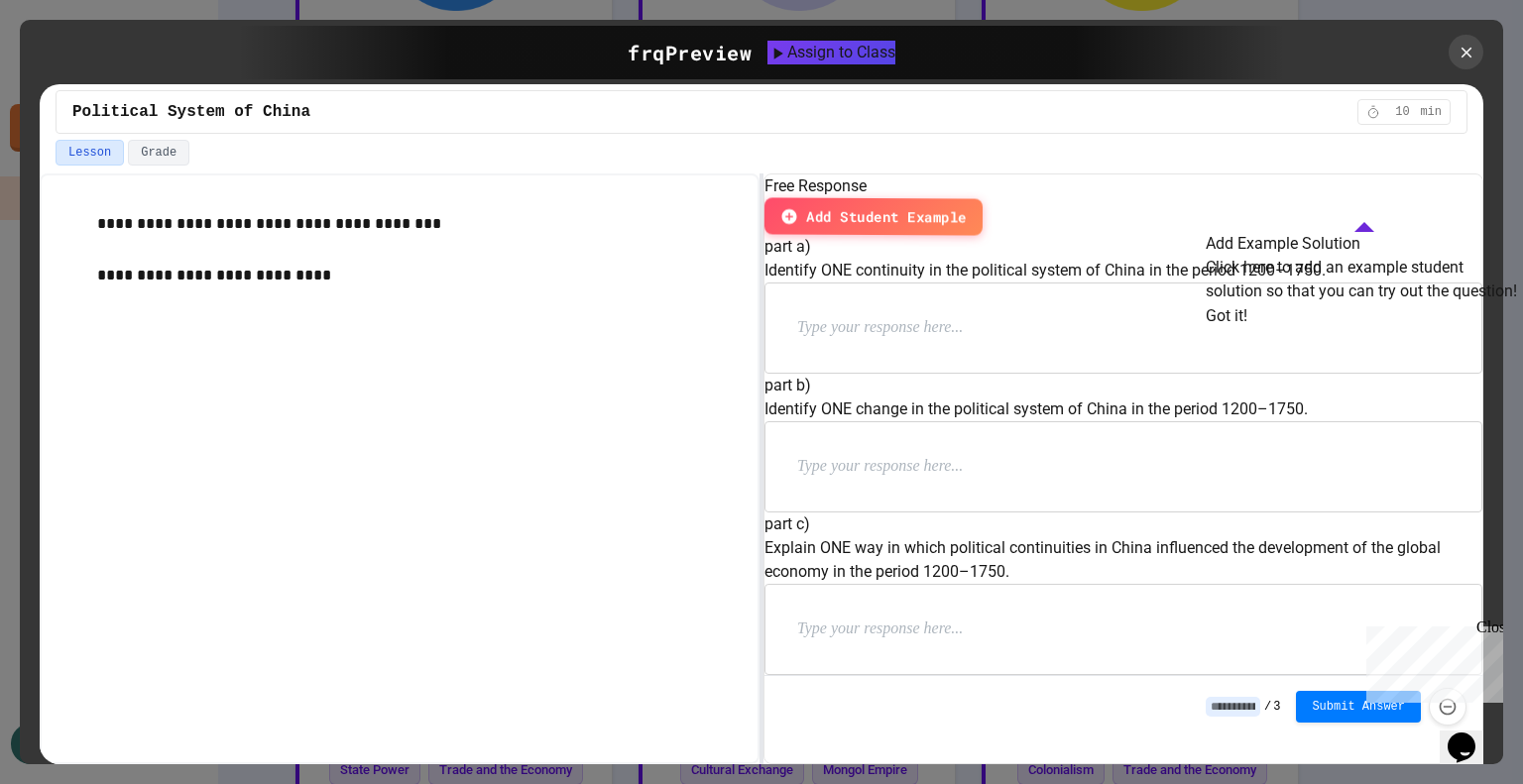 click on "Add Example Solution Click here to add an example student solution so that you can try out the question! Got it!" at bounding box center (1364, 280) 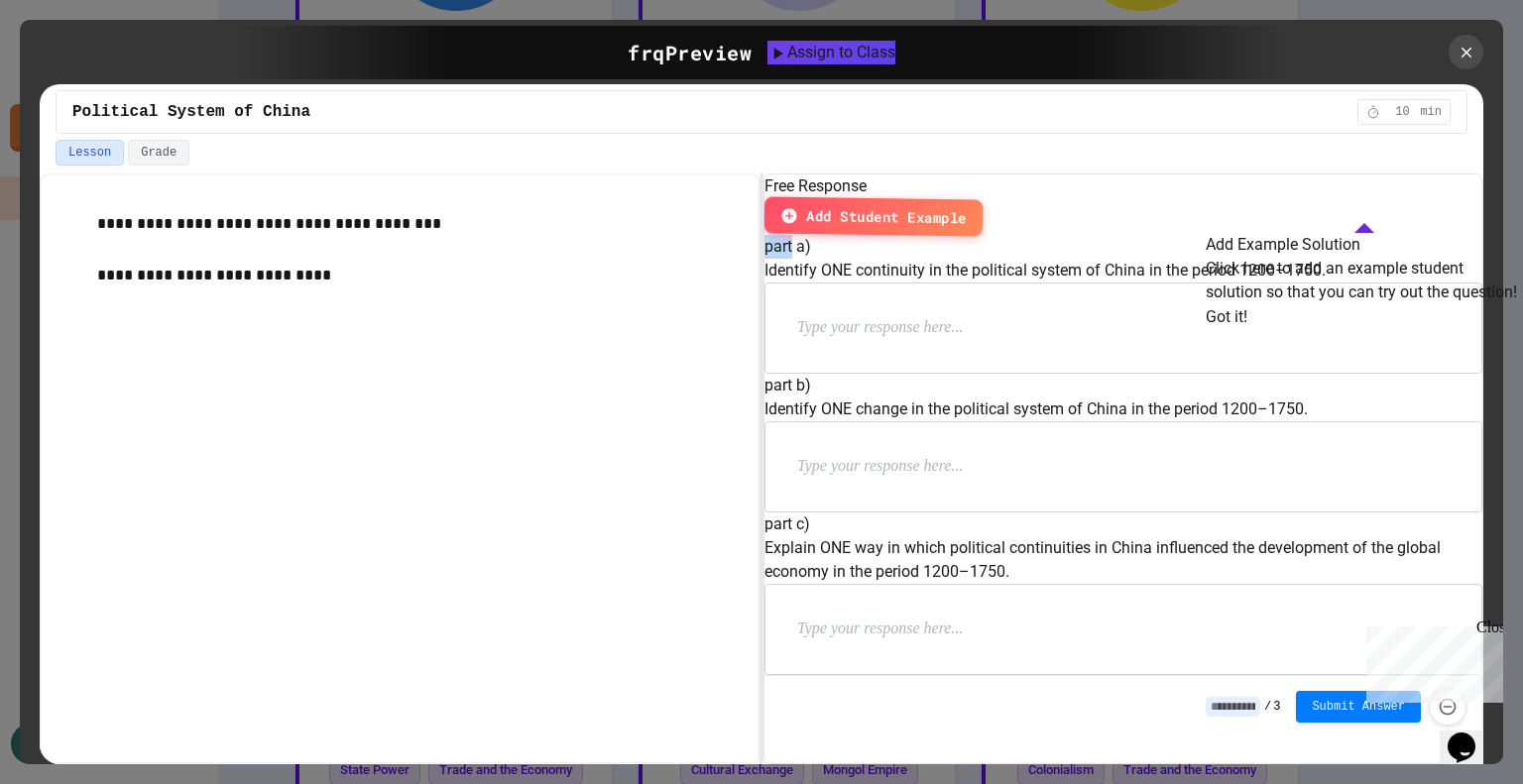 click on "Add Example Solution Click here to add an example student solution so that you can try out the question! Got it!" at bounding box center [1364, 280] 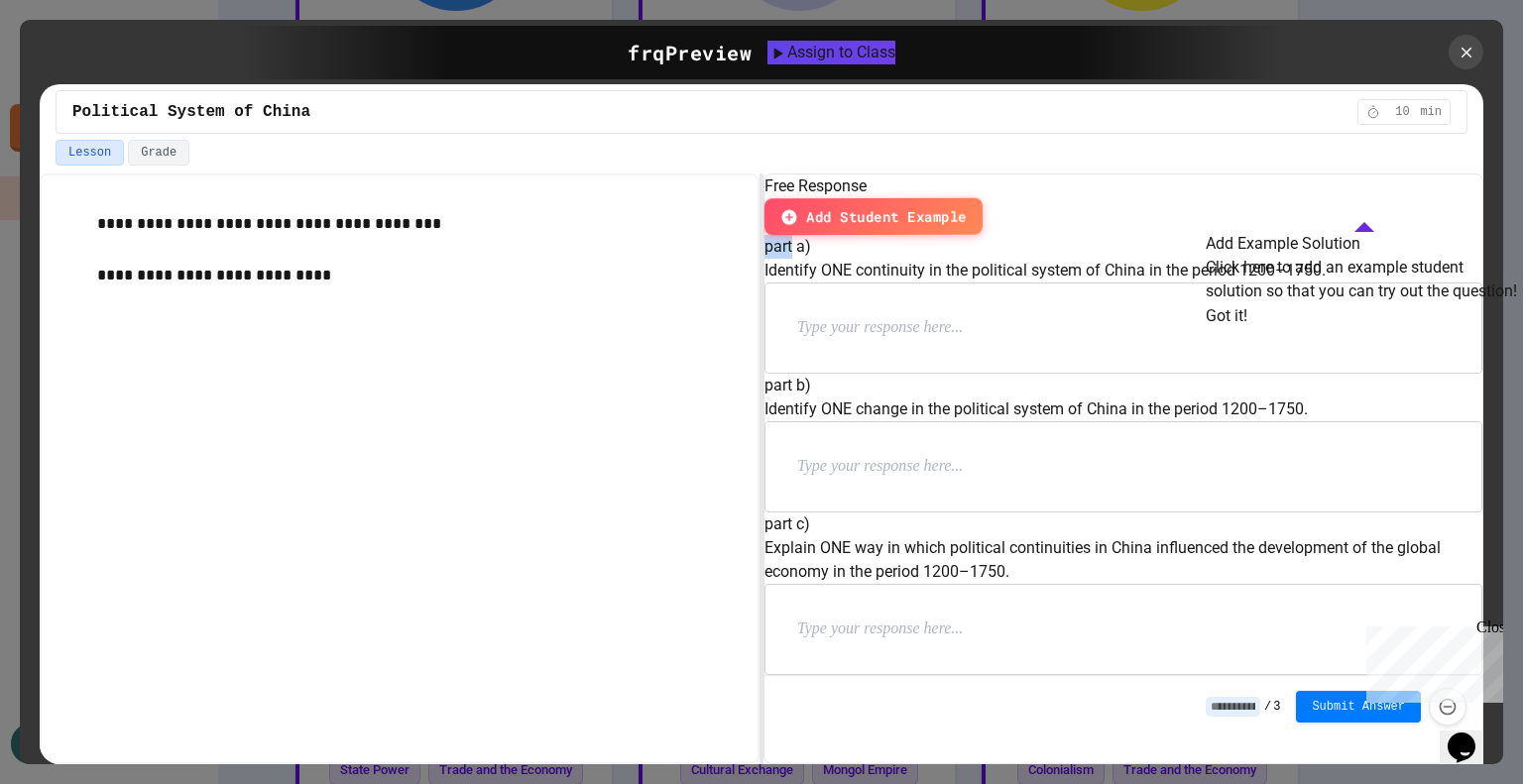 click on "Got it!" at bounding box center (1227, 316) 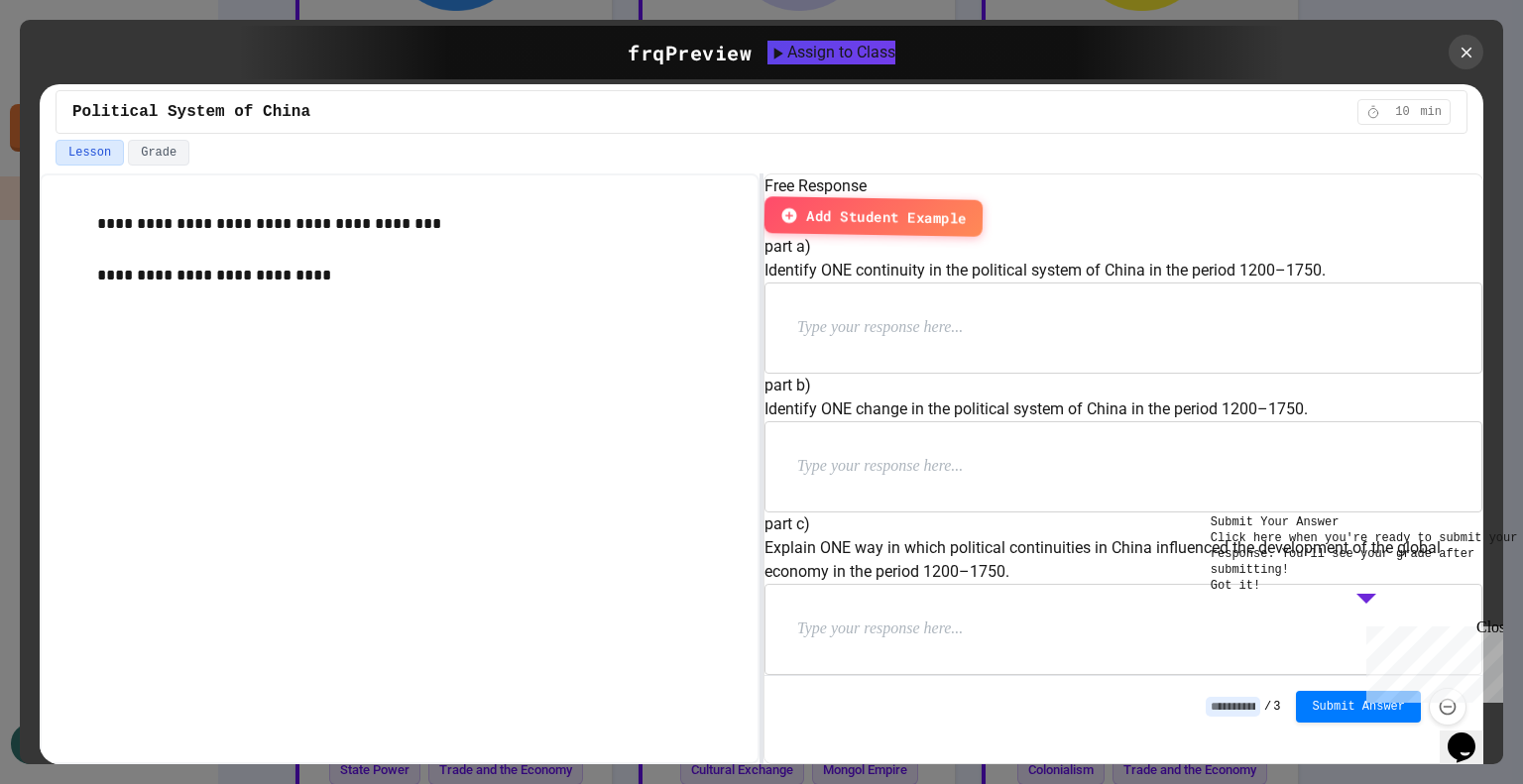 click at bounding box center (926, 328) 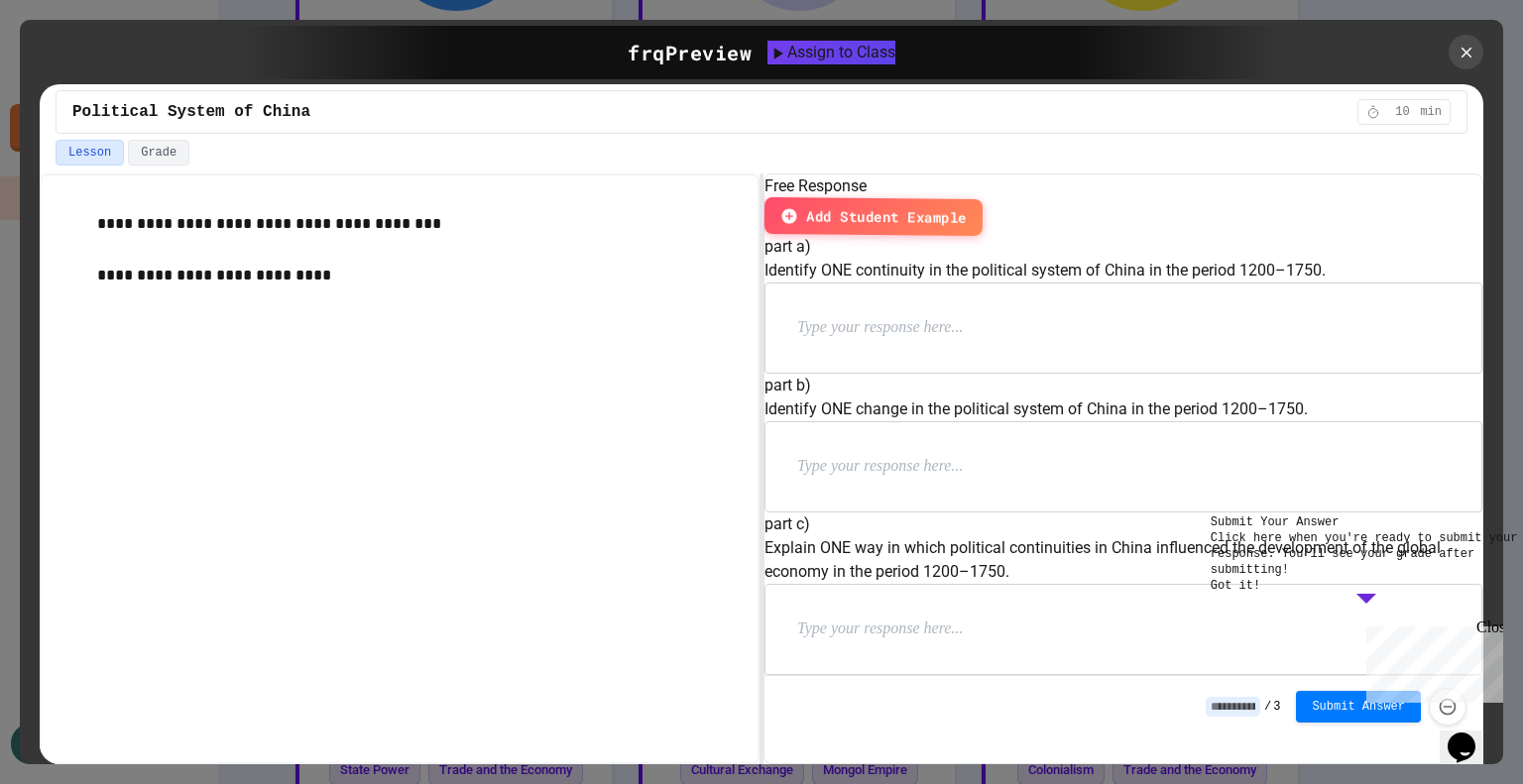click on "Close" at bounding box center (1488, 630) 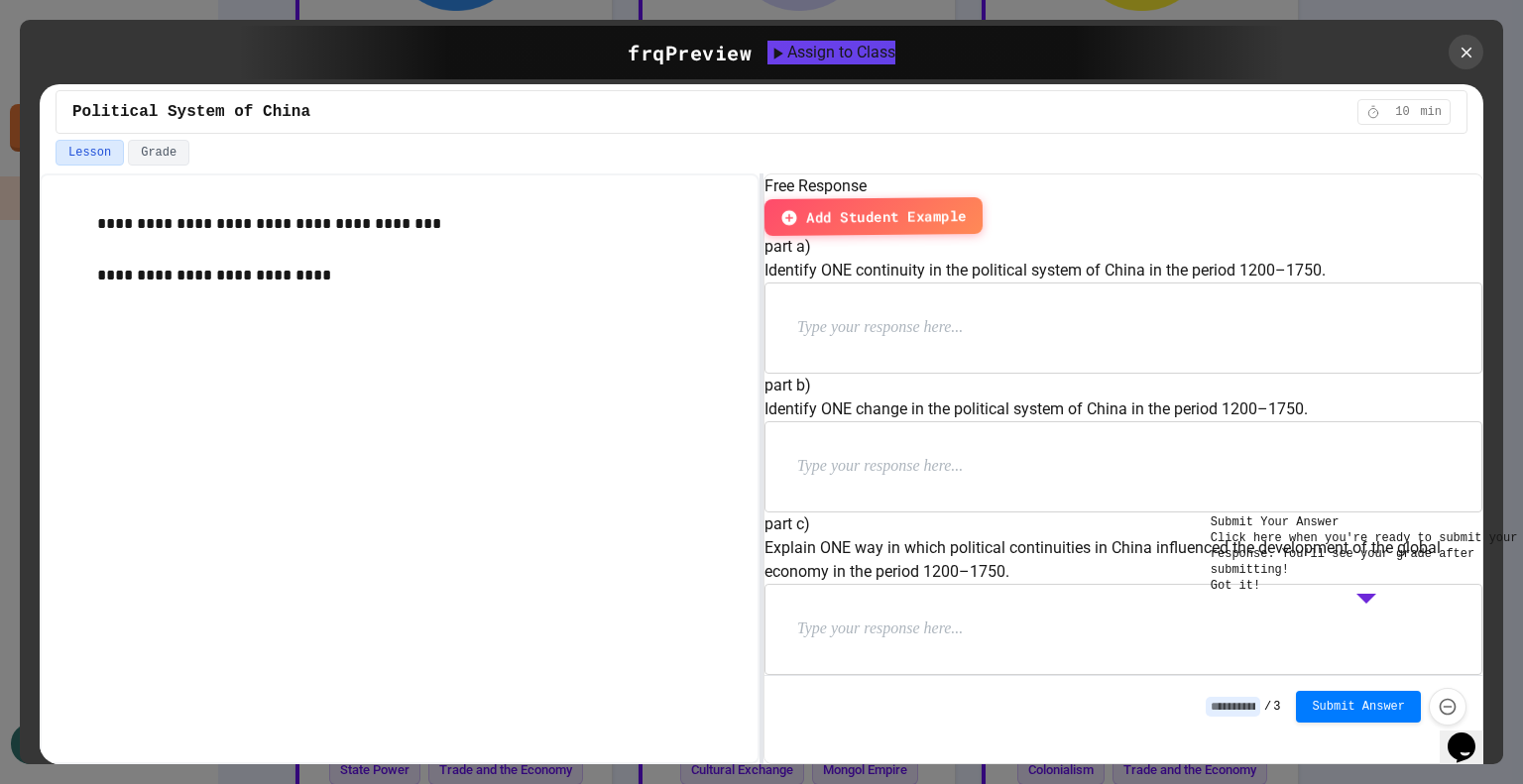 click on "Got it!" at bounding box center (1235, 586) 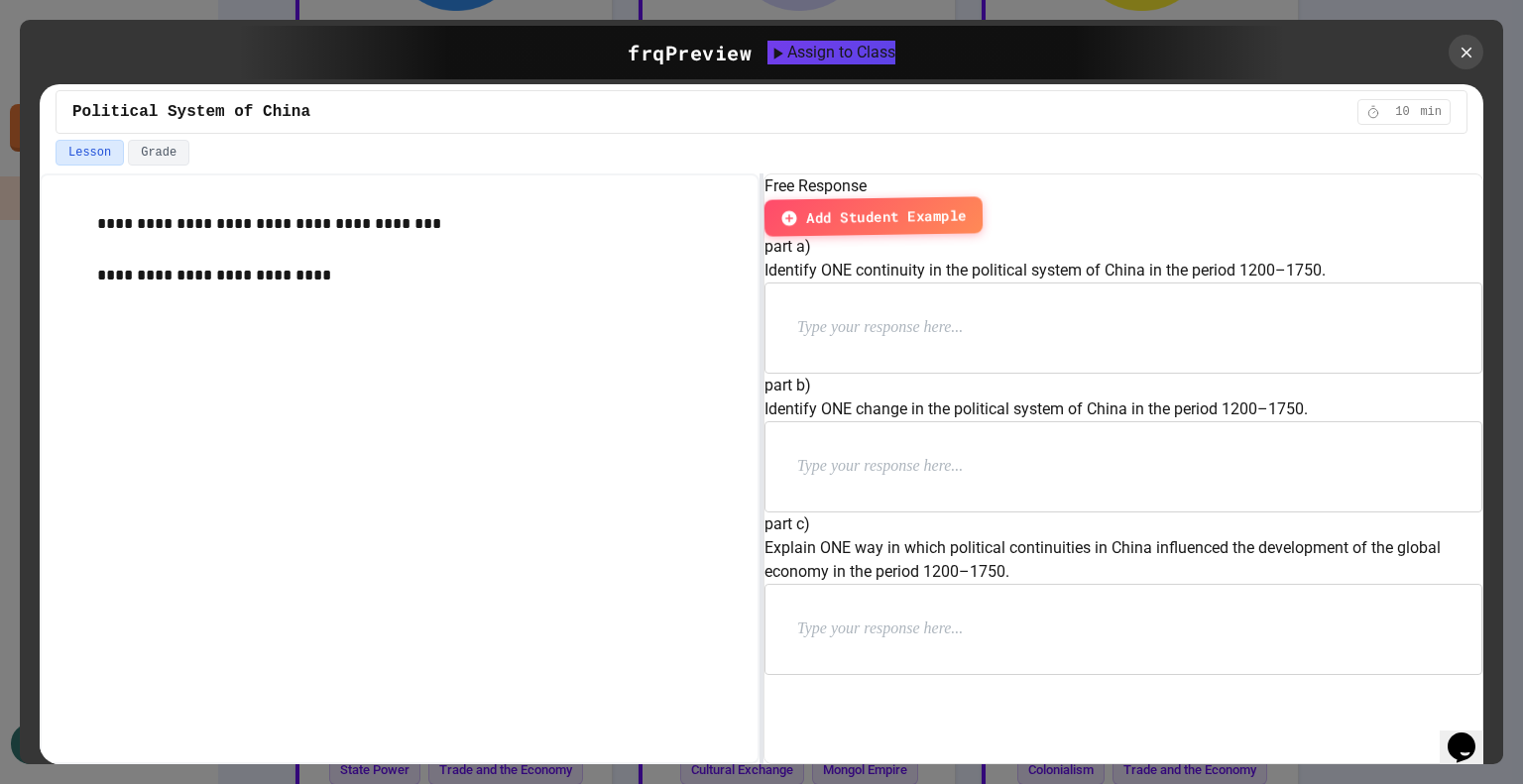 scroll, scrollTop: 0, scrollLeft: 0, axis: both 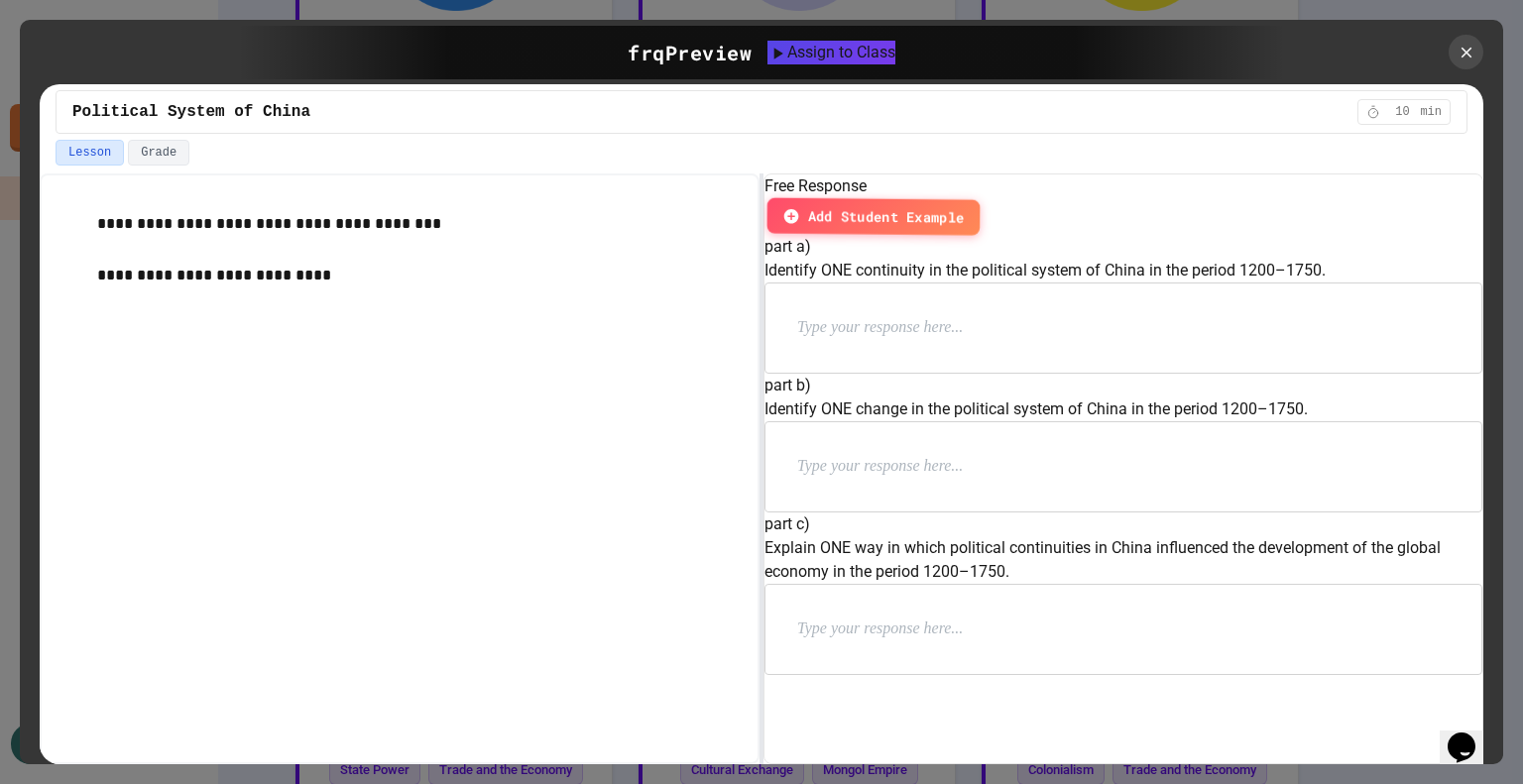 click on "Add Student Example" at bounding box center (873, 216) 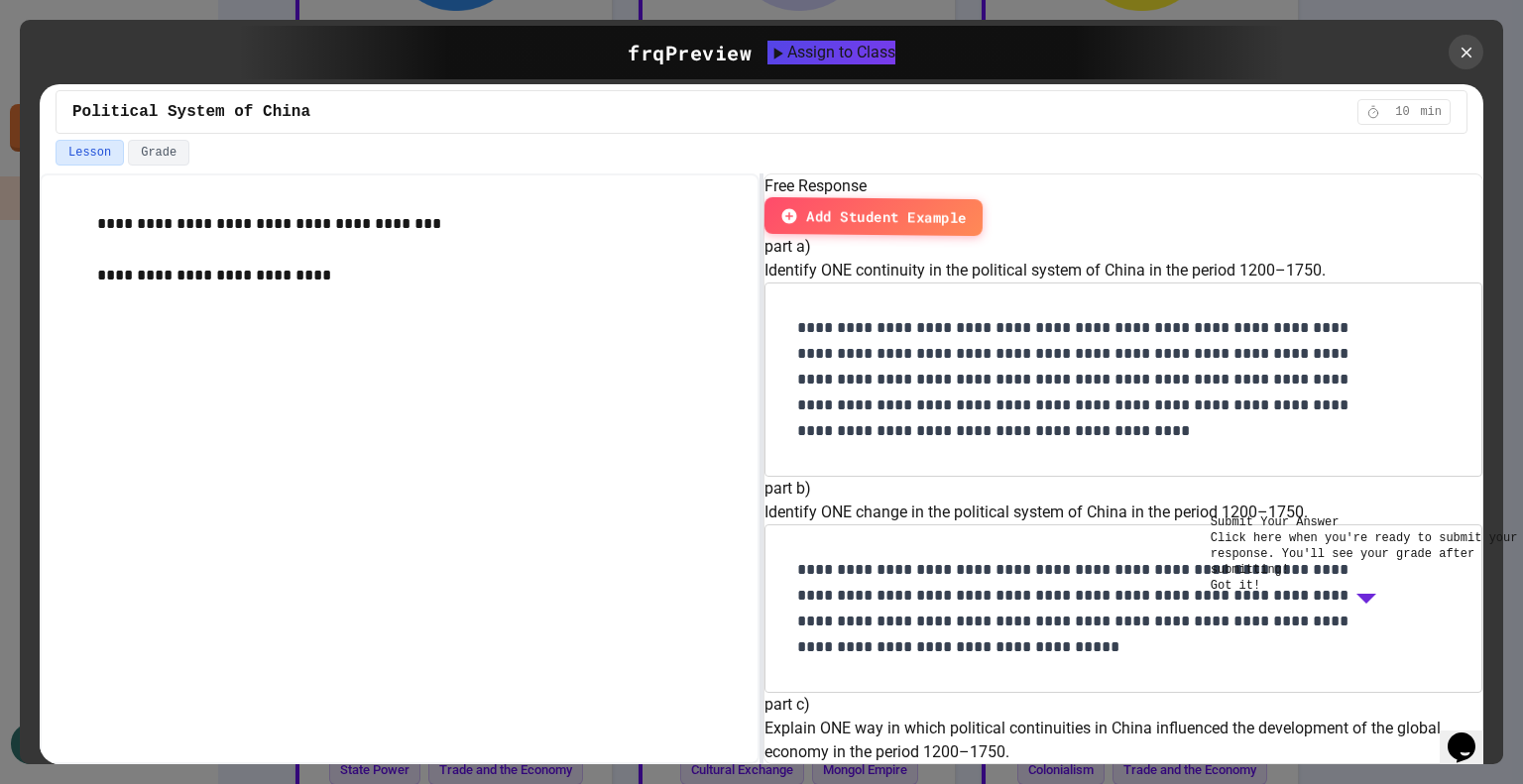 click on "Got it!" at bounding box center [1235, 586] 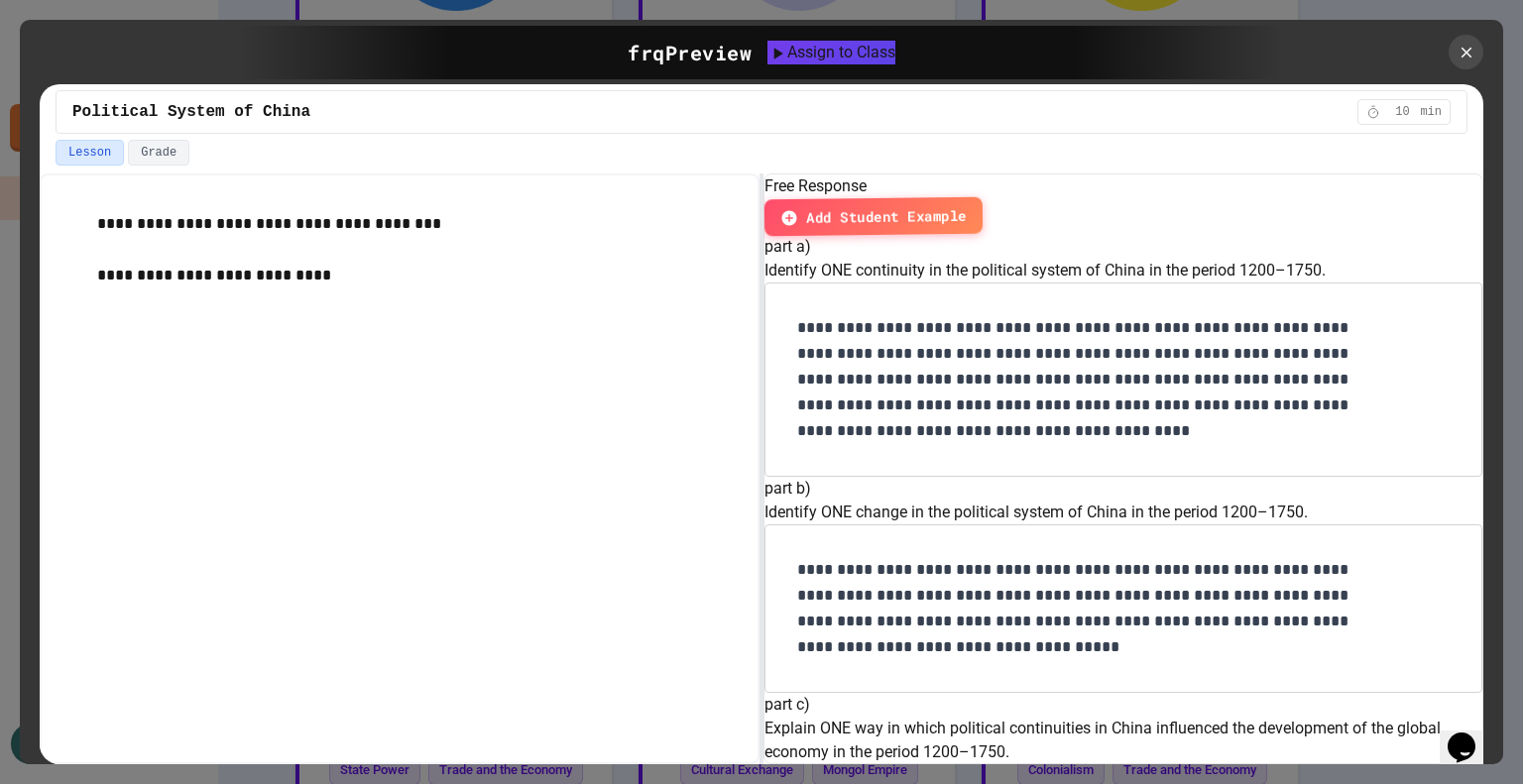 scroll, scrollTop: 285, scrollLeft: 0, axis: vertical 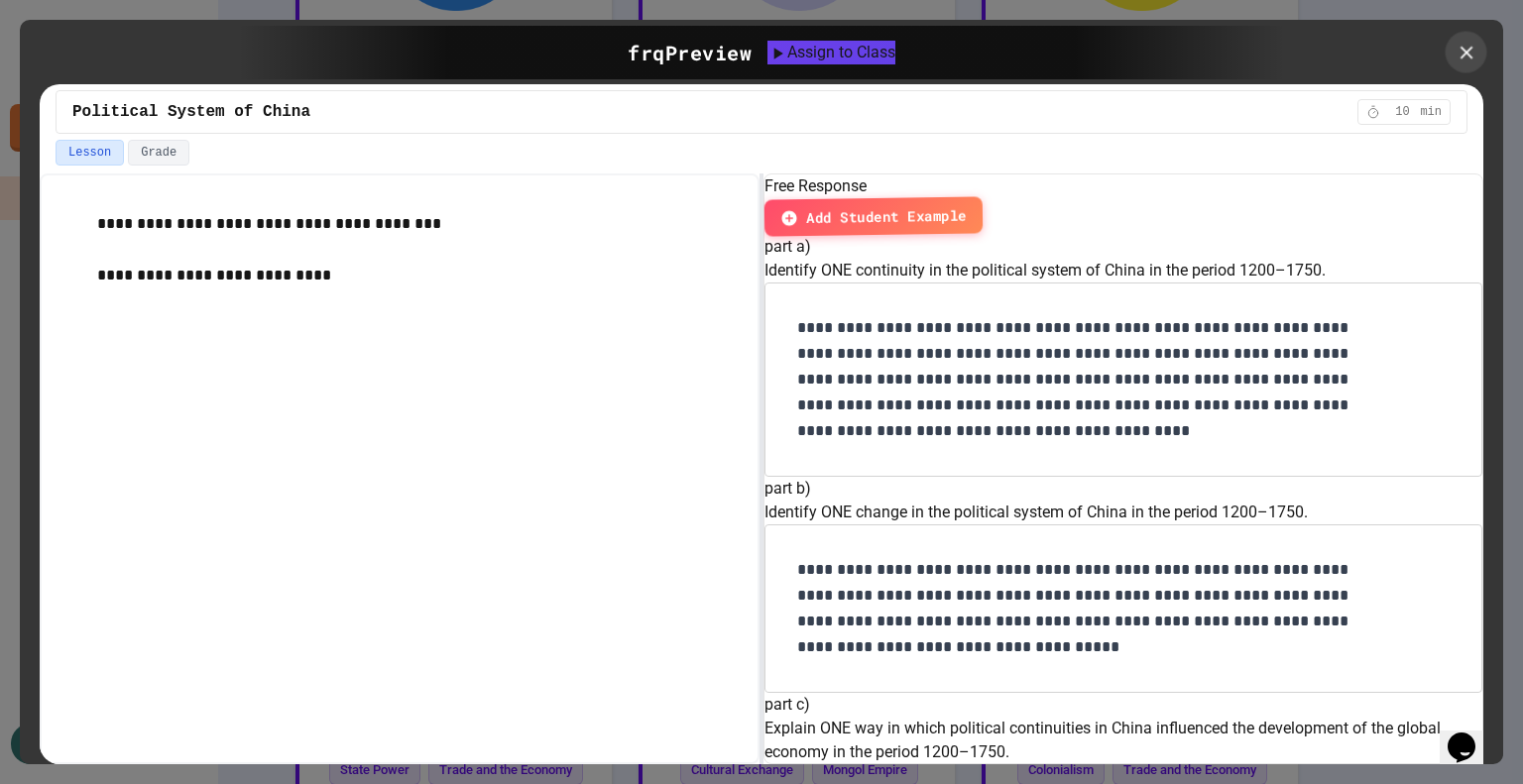 click 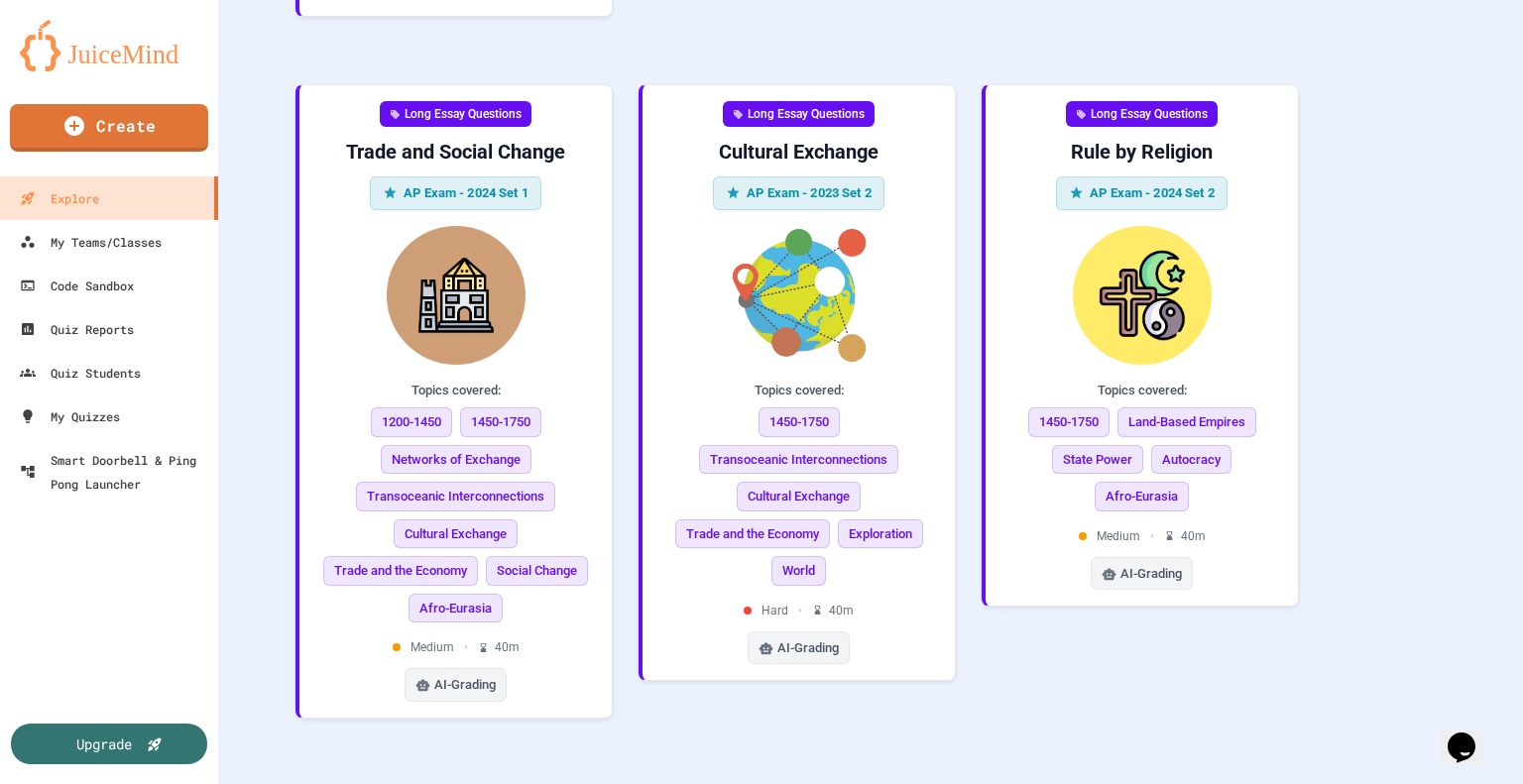 scroll, scrollTop: 1830, scrollLeft: 0, axis: vertical 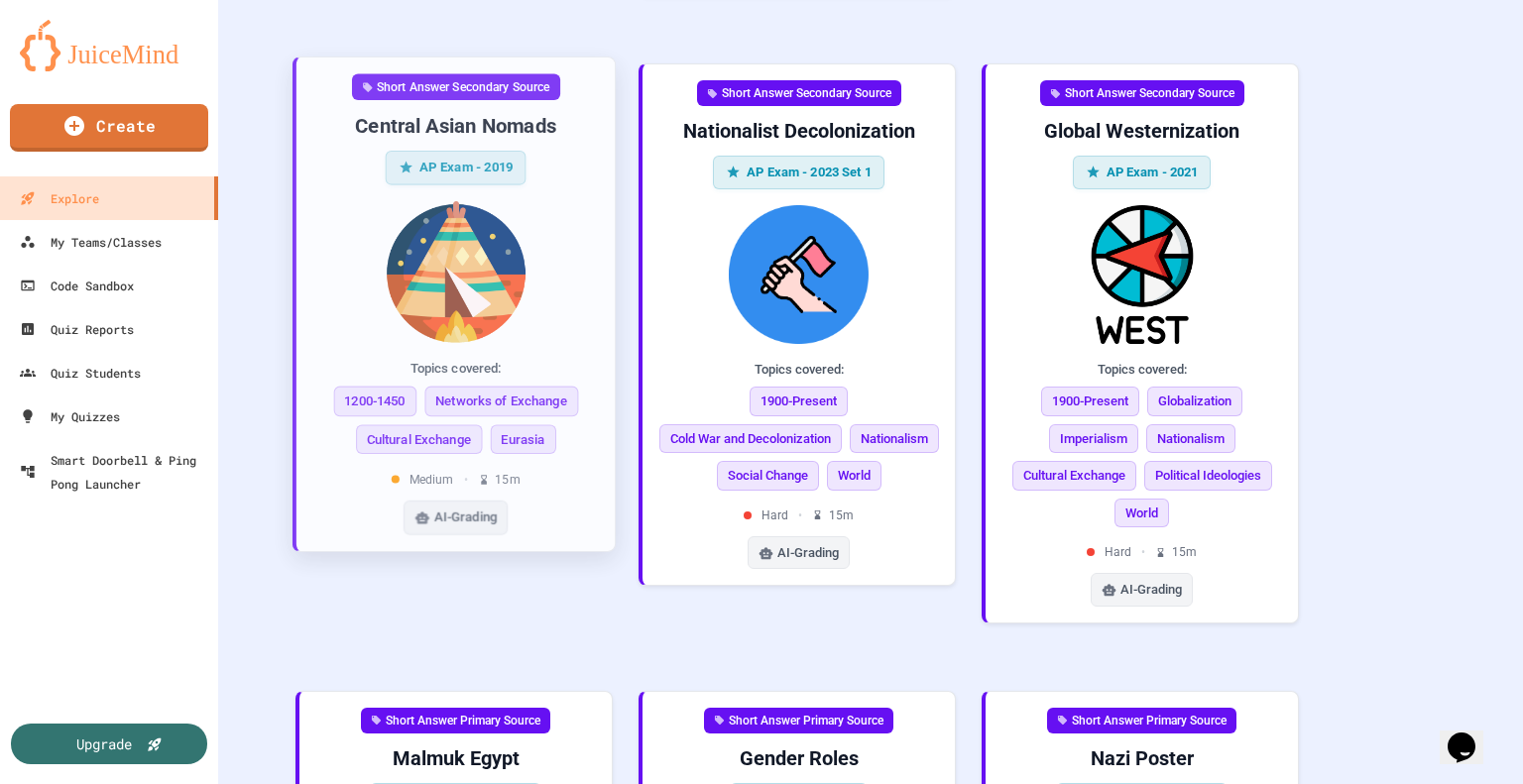 click on "Central Asian Nomads" at bounding box center (455, 125) 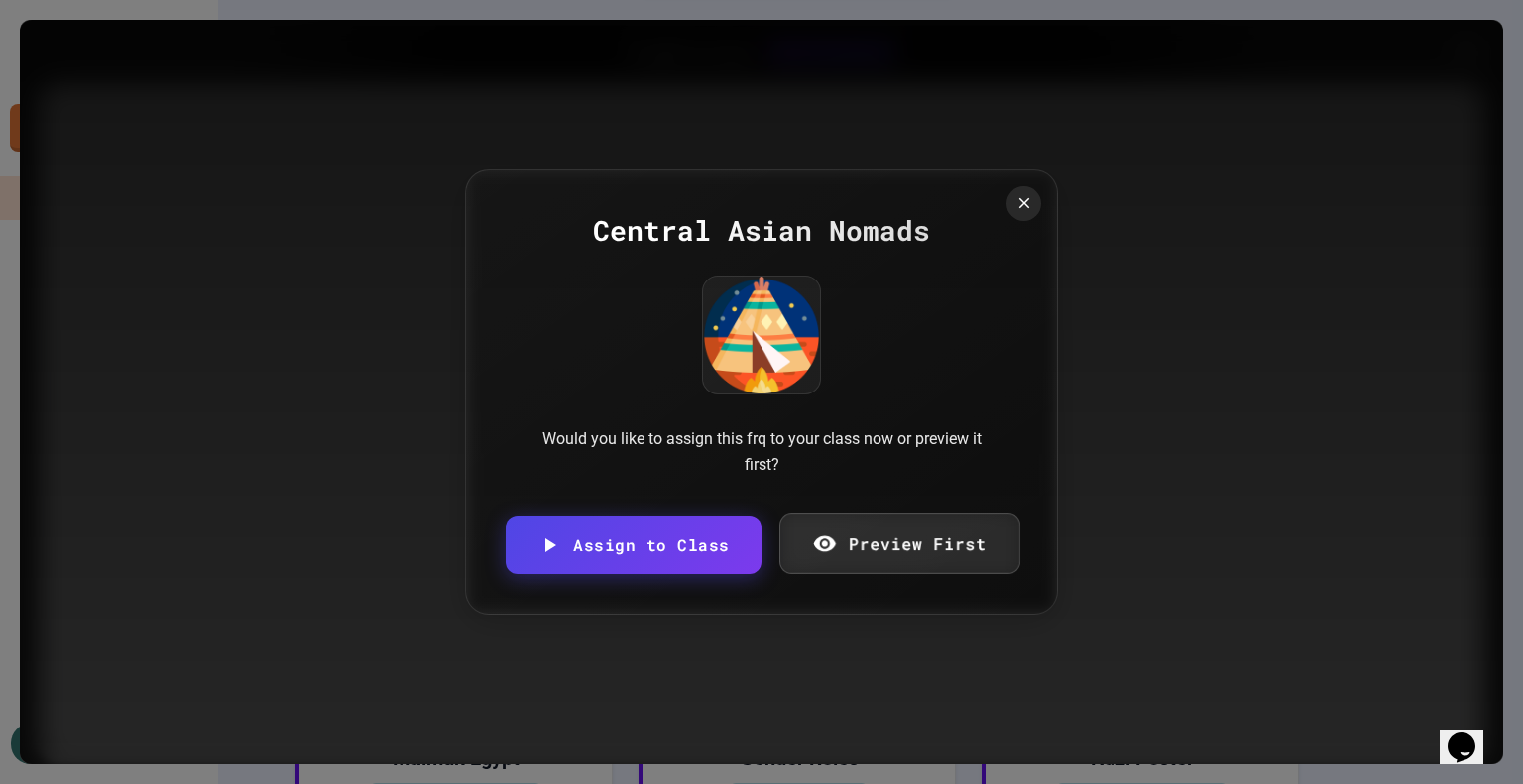 click on "Preview First" at bounding box center (899, 543) 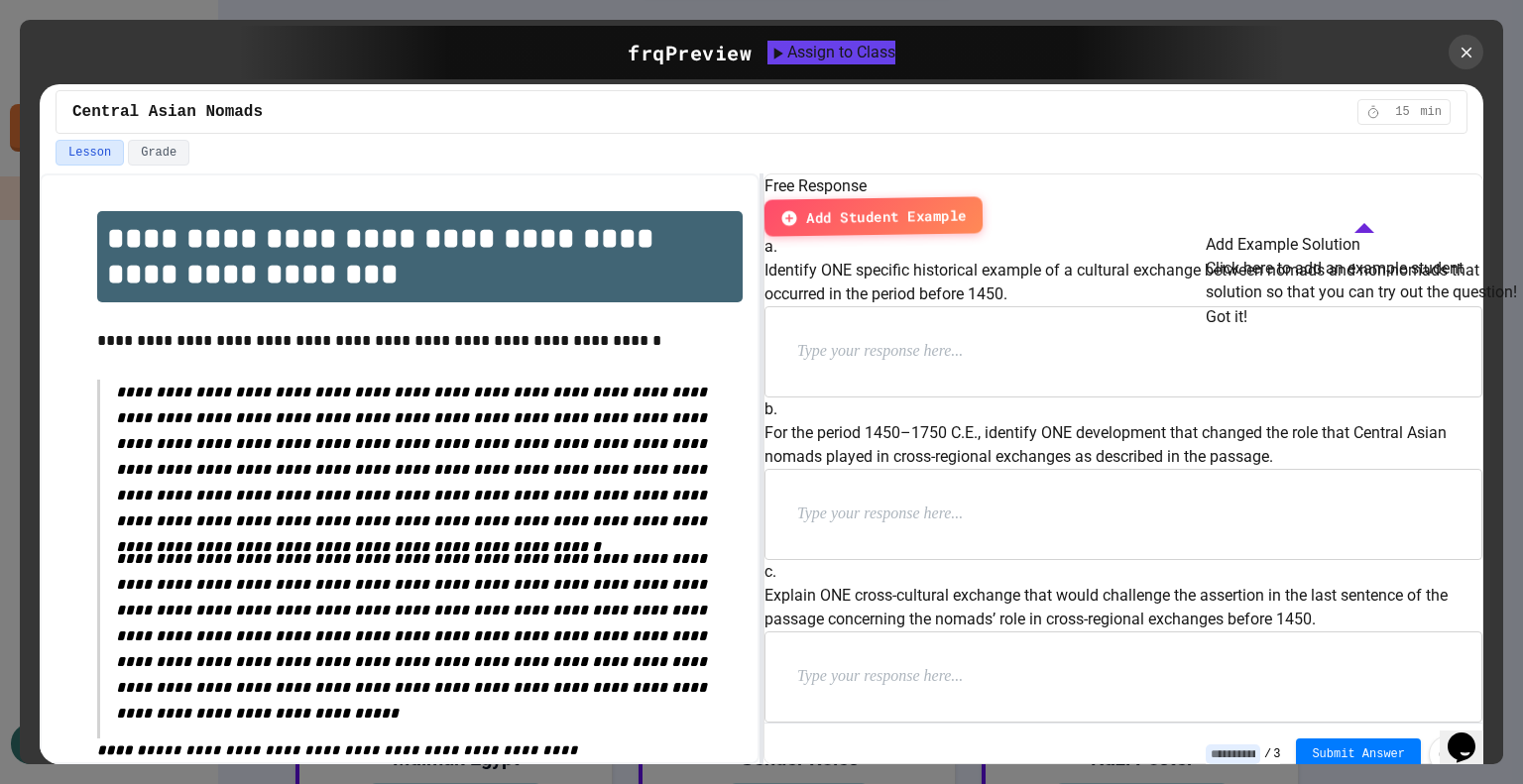 click on "Got it!" at bounding box center [1227, 317] 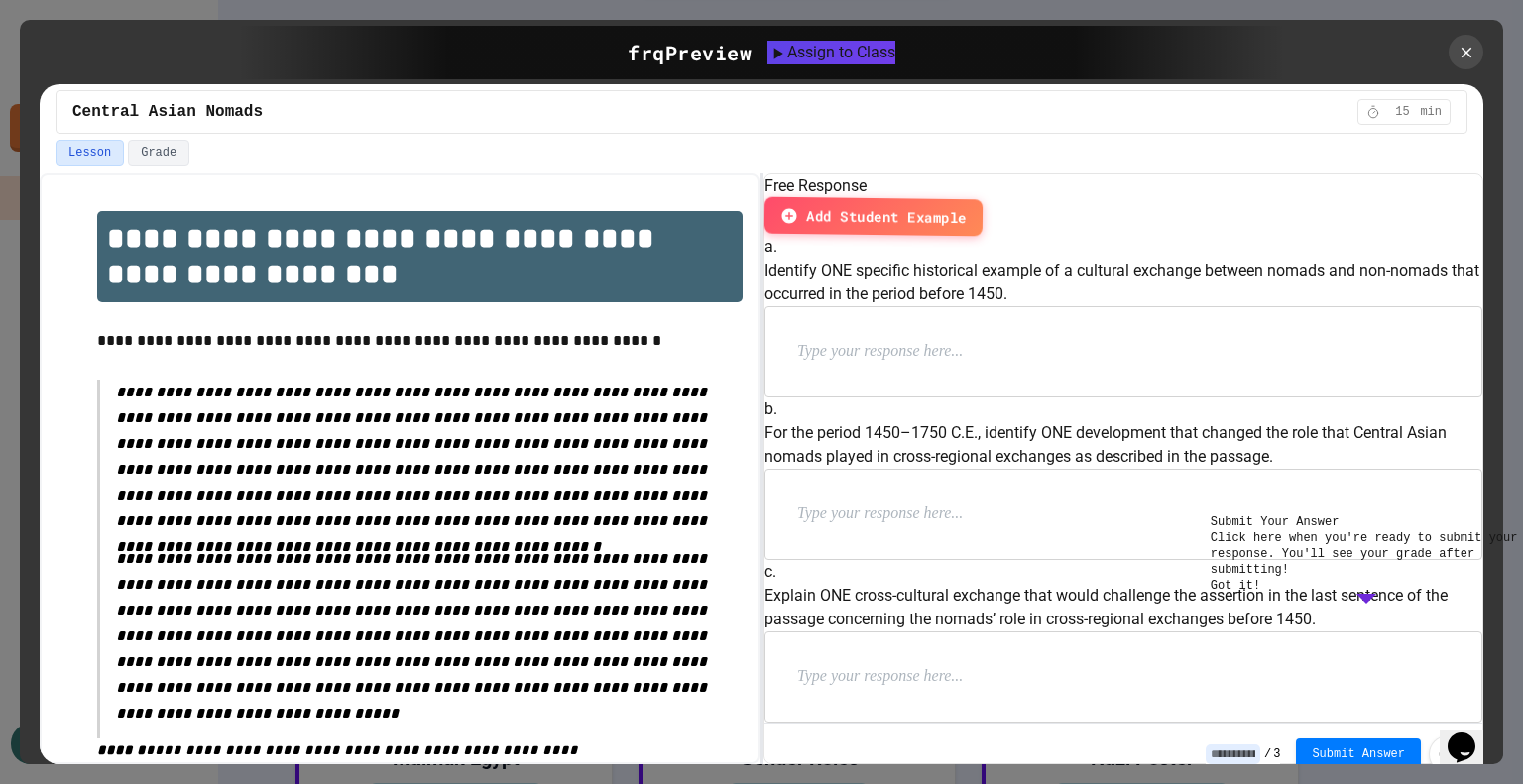 click at bounding box center (926, 352) 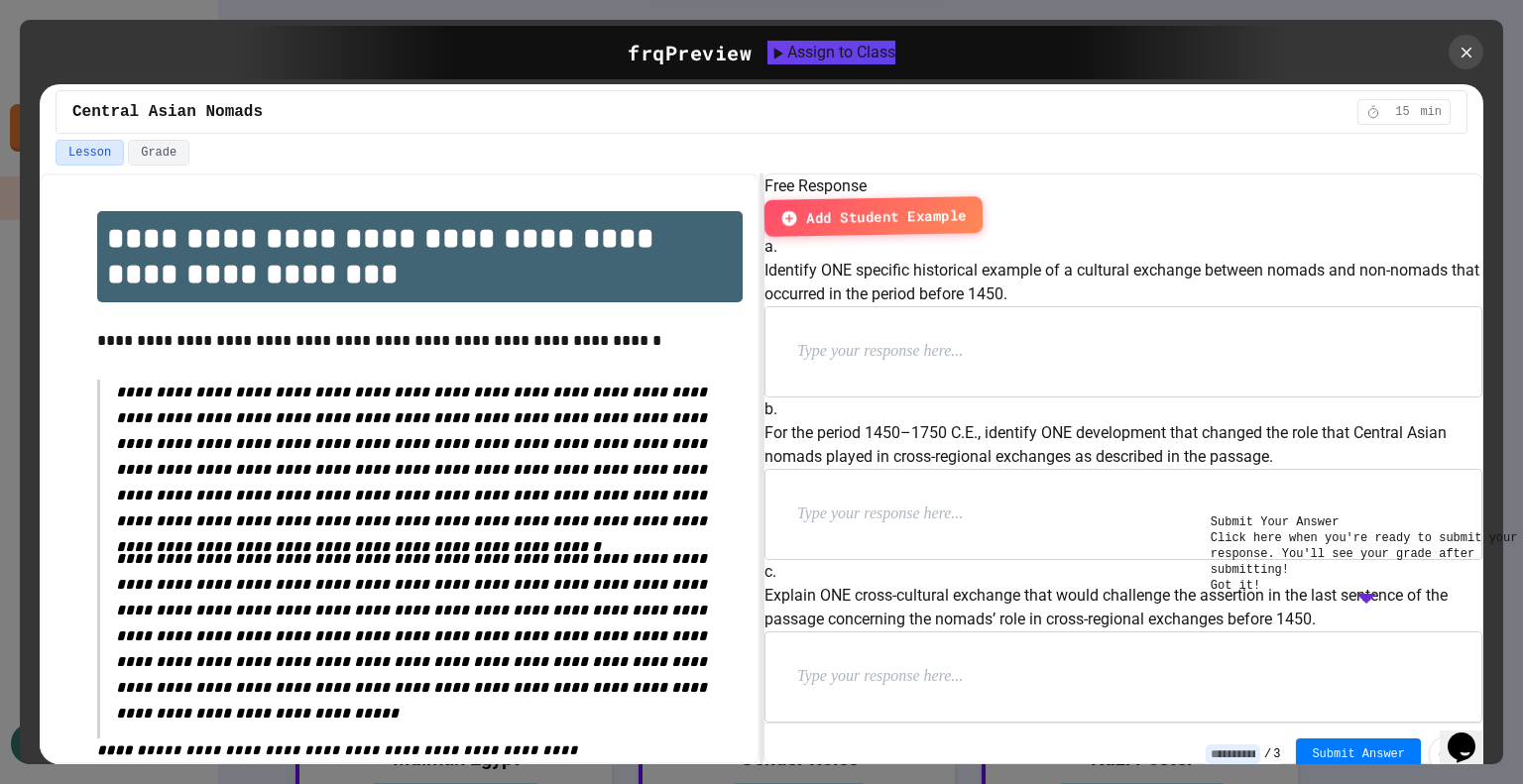 click on "Submit Your Answer Click here when you're ready to submit your response. You'll see your grade after submitting! Got it!" at bounding box center (1366, 554) 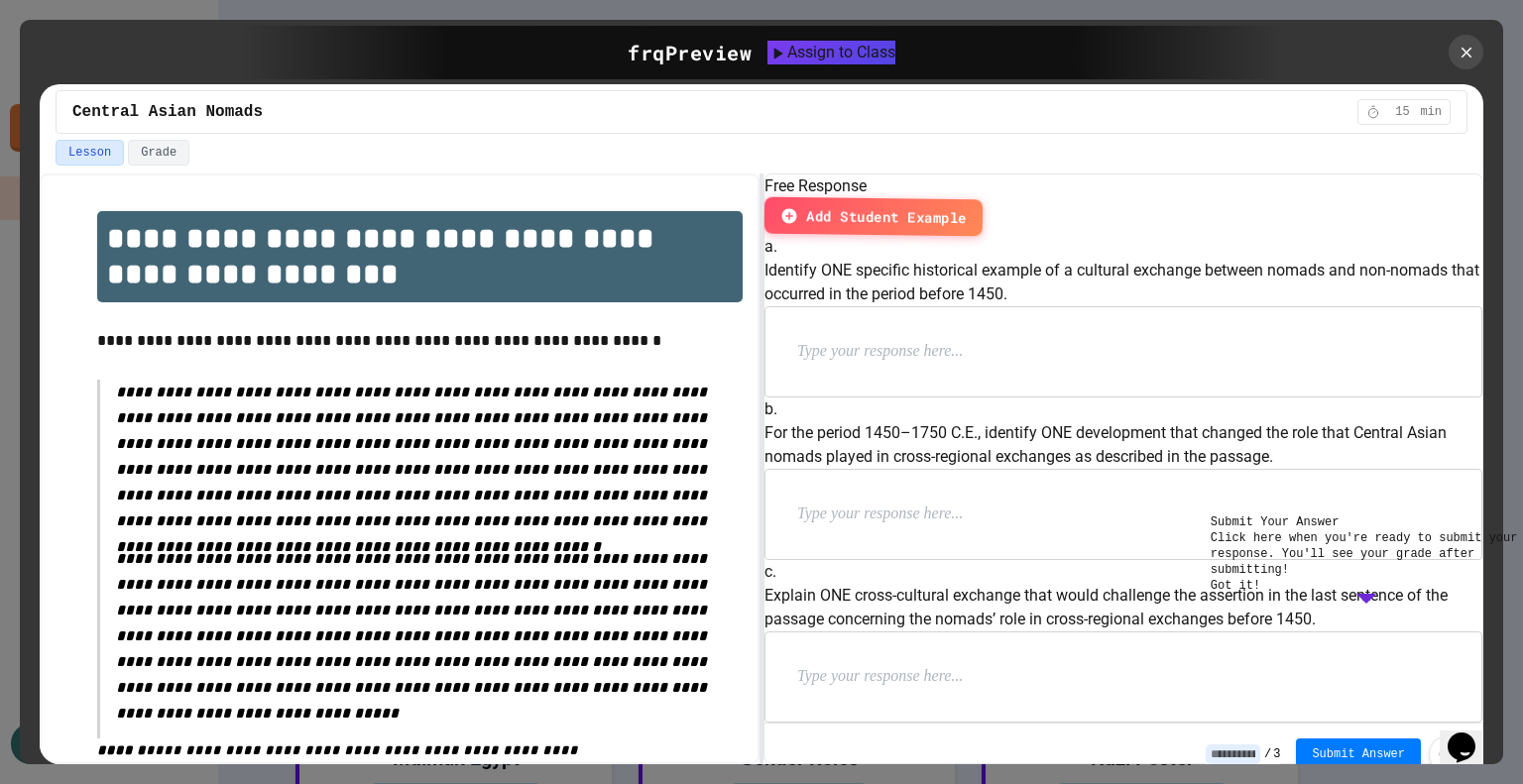 click on "Got it!" at bounding box center [1235, 586] 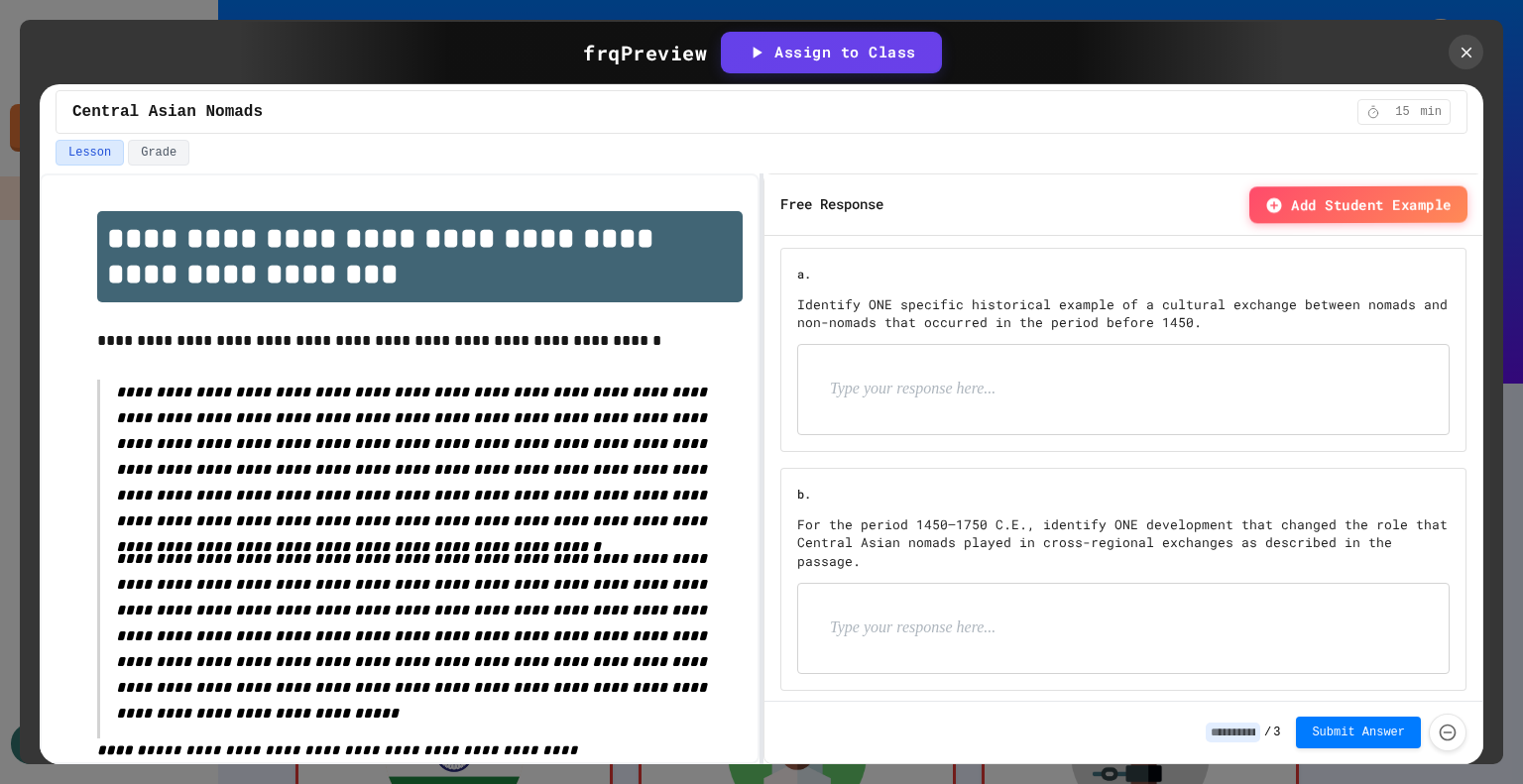 scroll, scrollTop: 0, scrollLeft: 0, axis: both 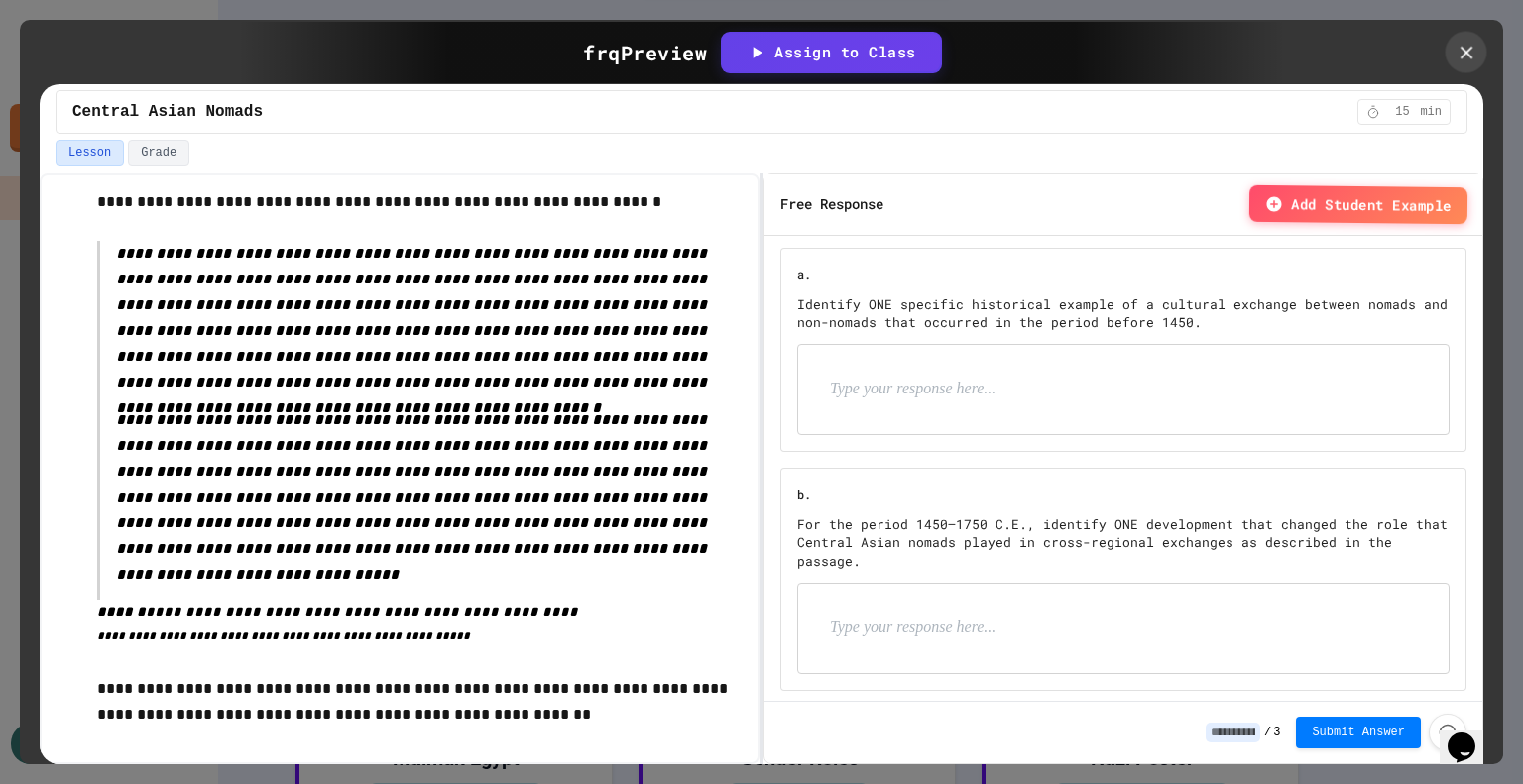 click 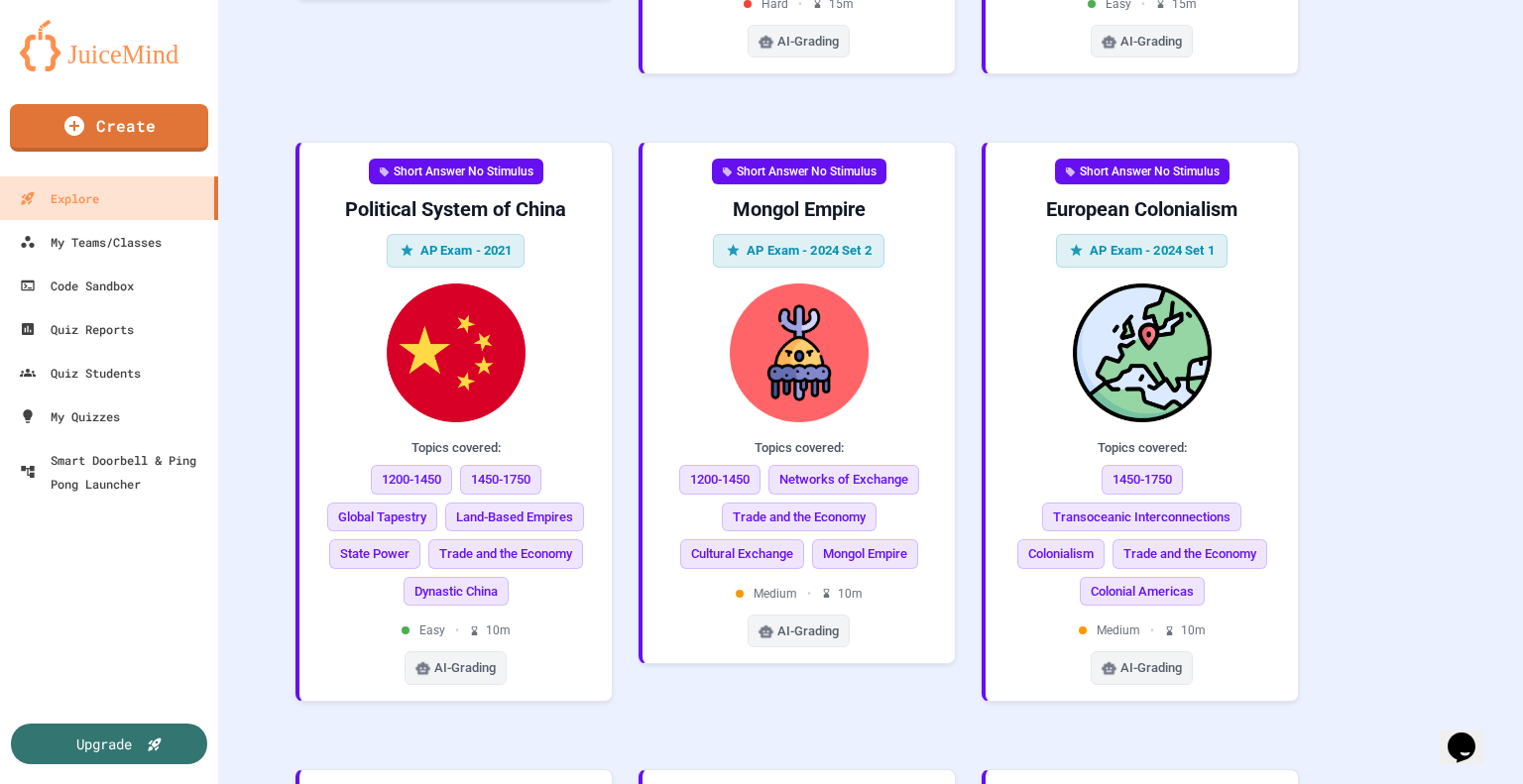 scroll, scrollTop: 3031, scrollLeft: 0, axis: vertical 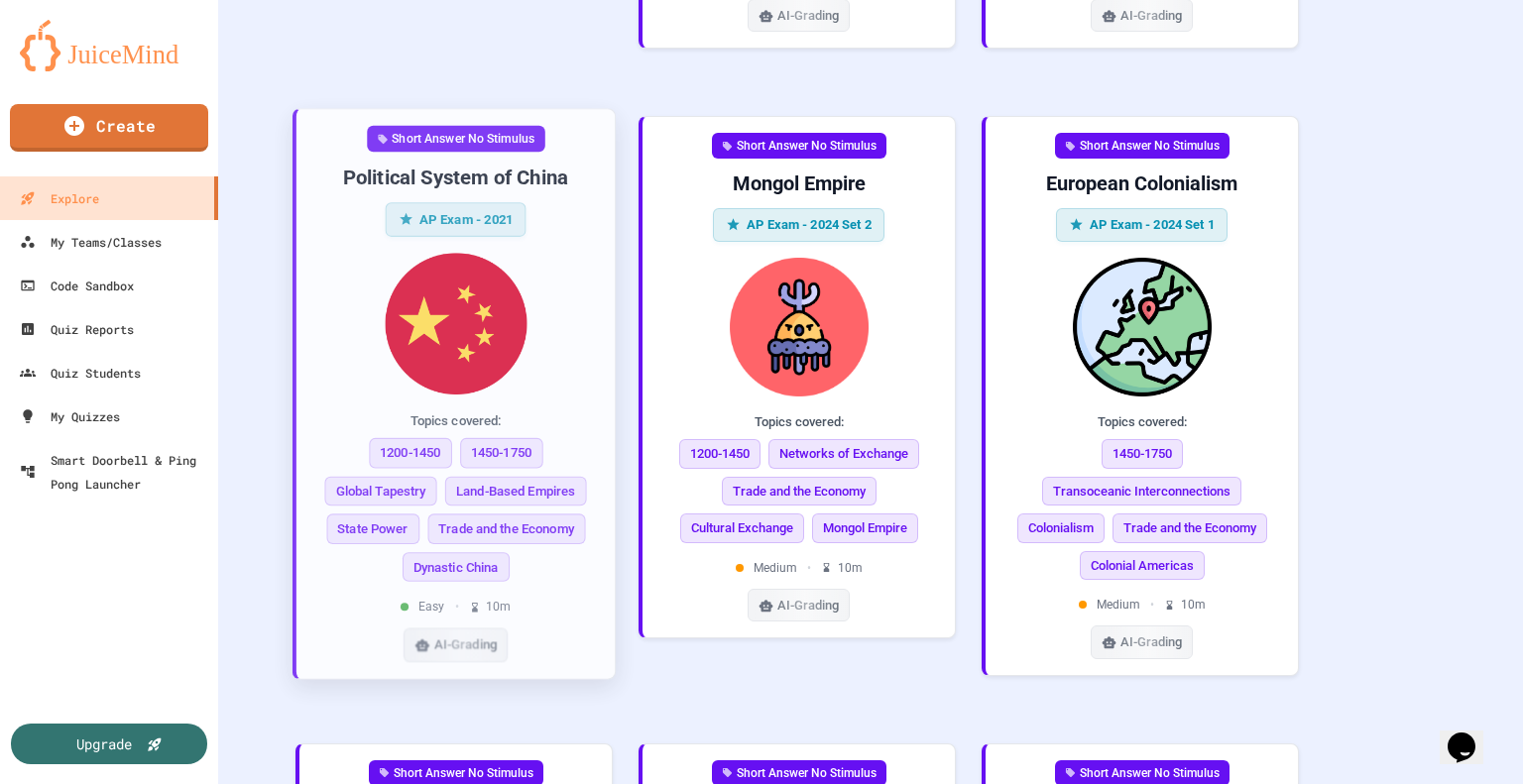 click on "Political System of China" at bounding box center (455, 177) 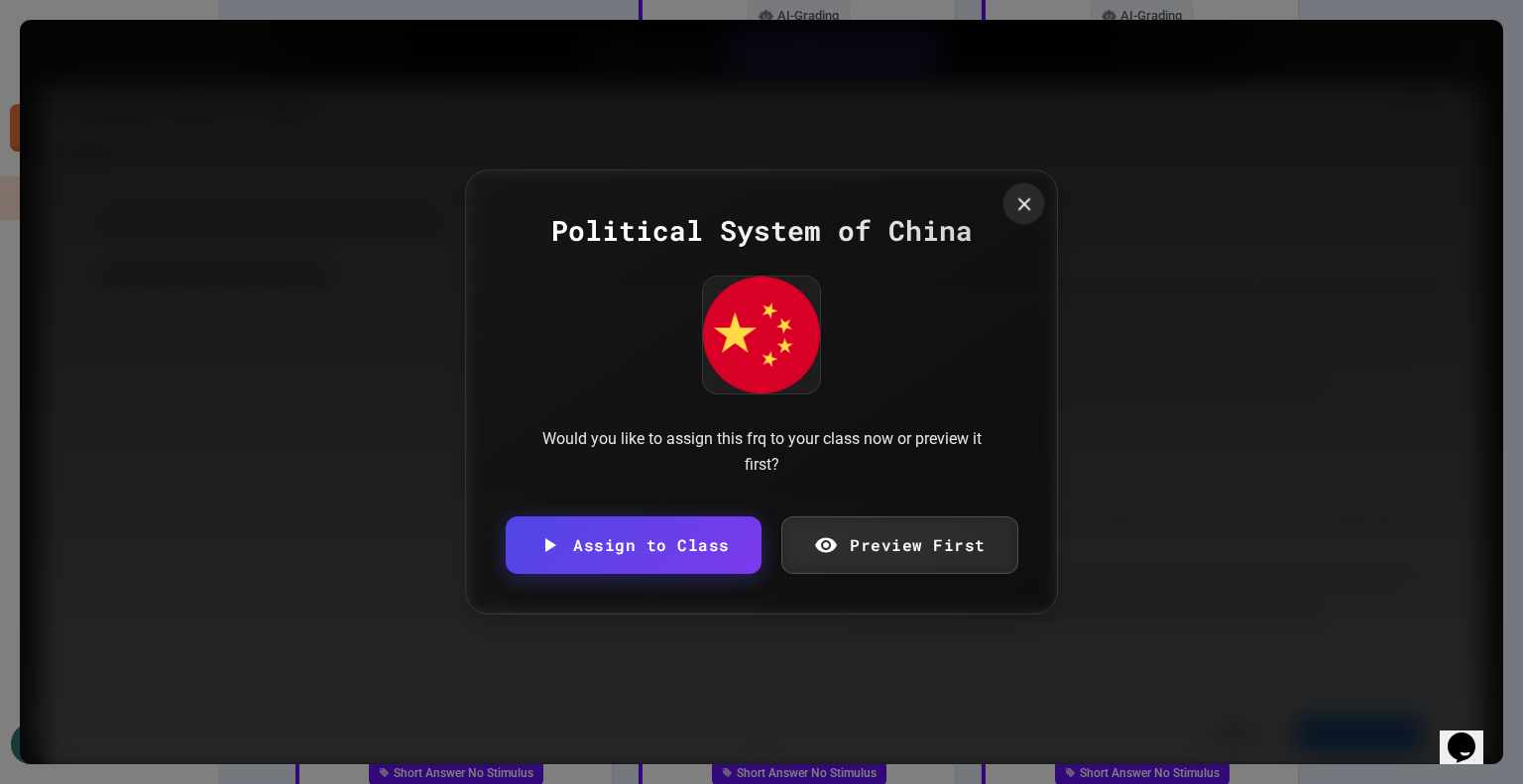click 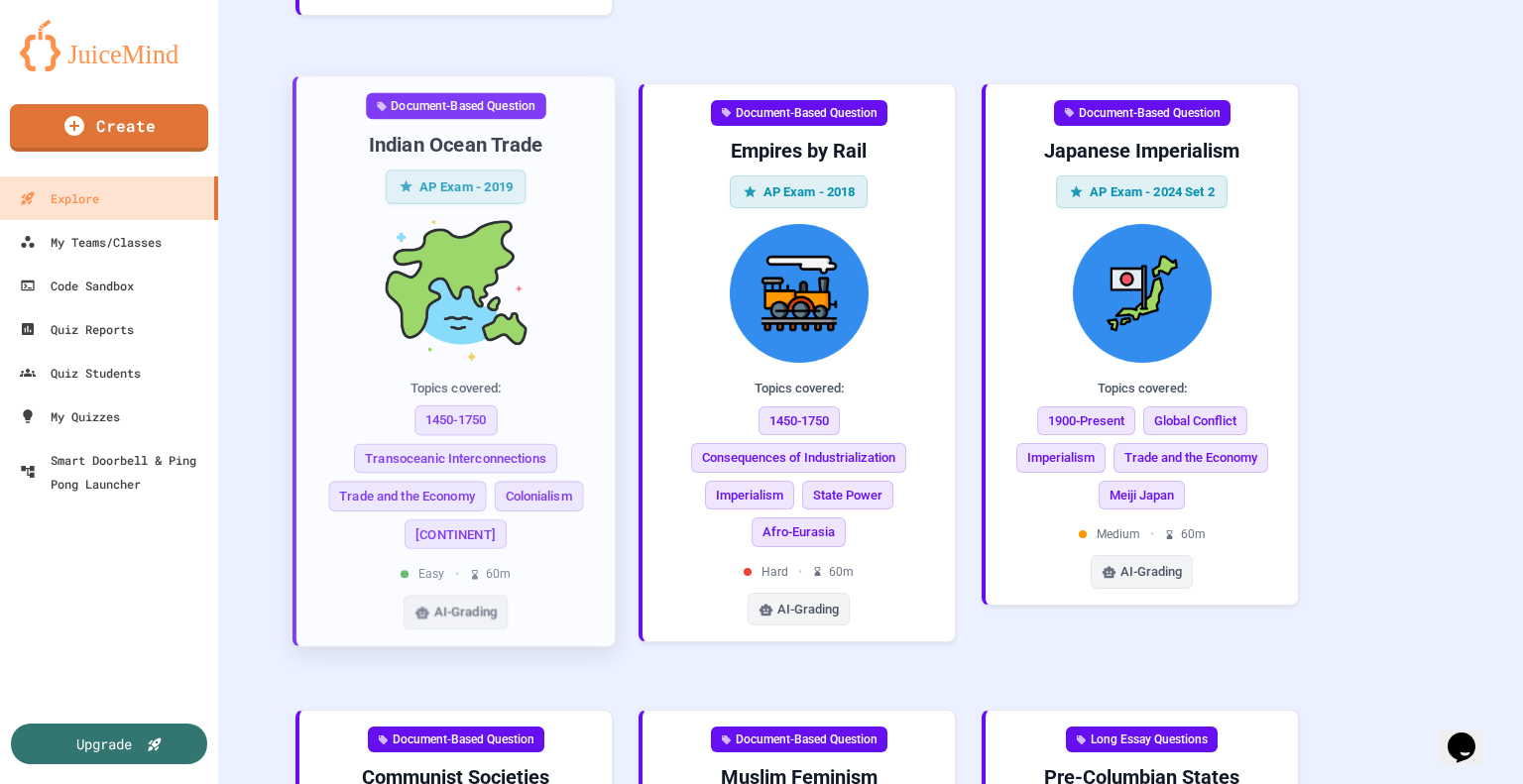 scroll, scrollTop: 4805, scrollLeft: 0, axis: vertical 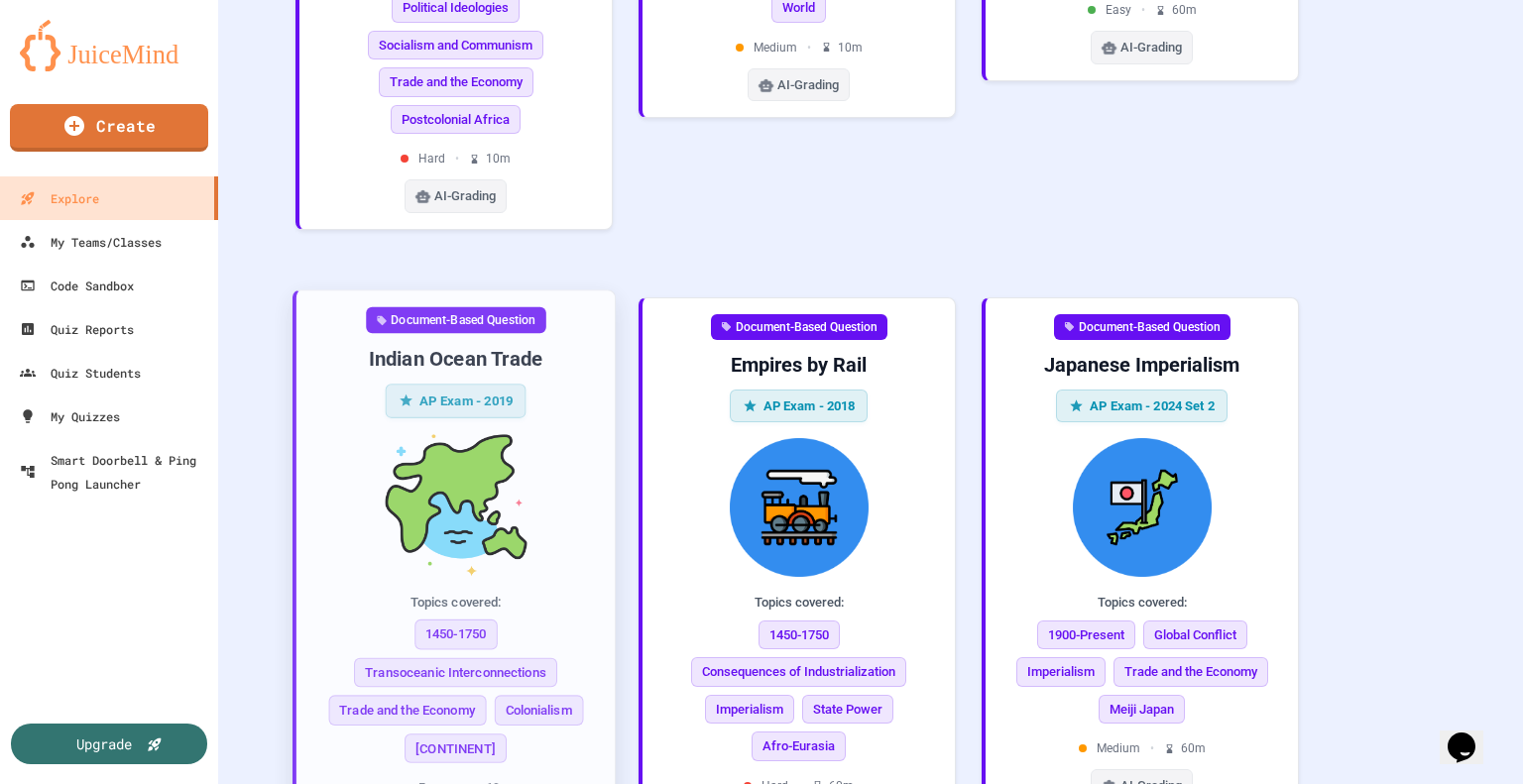 click on "Document-Based Question Indian Ocean Trade AP Exam - 2019 Topics covered: 1450-1750 Transoceanic Interconnections Trade and the Economy Colonialism Asia Easy • 60 m AI-Grading" at bounding box center [455, 574] 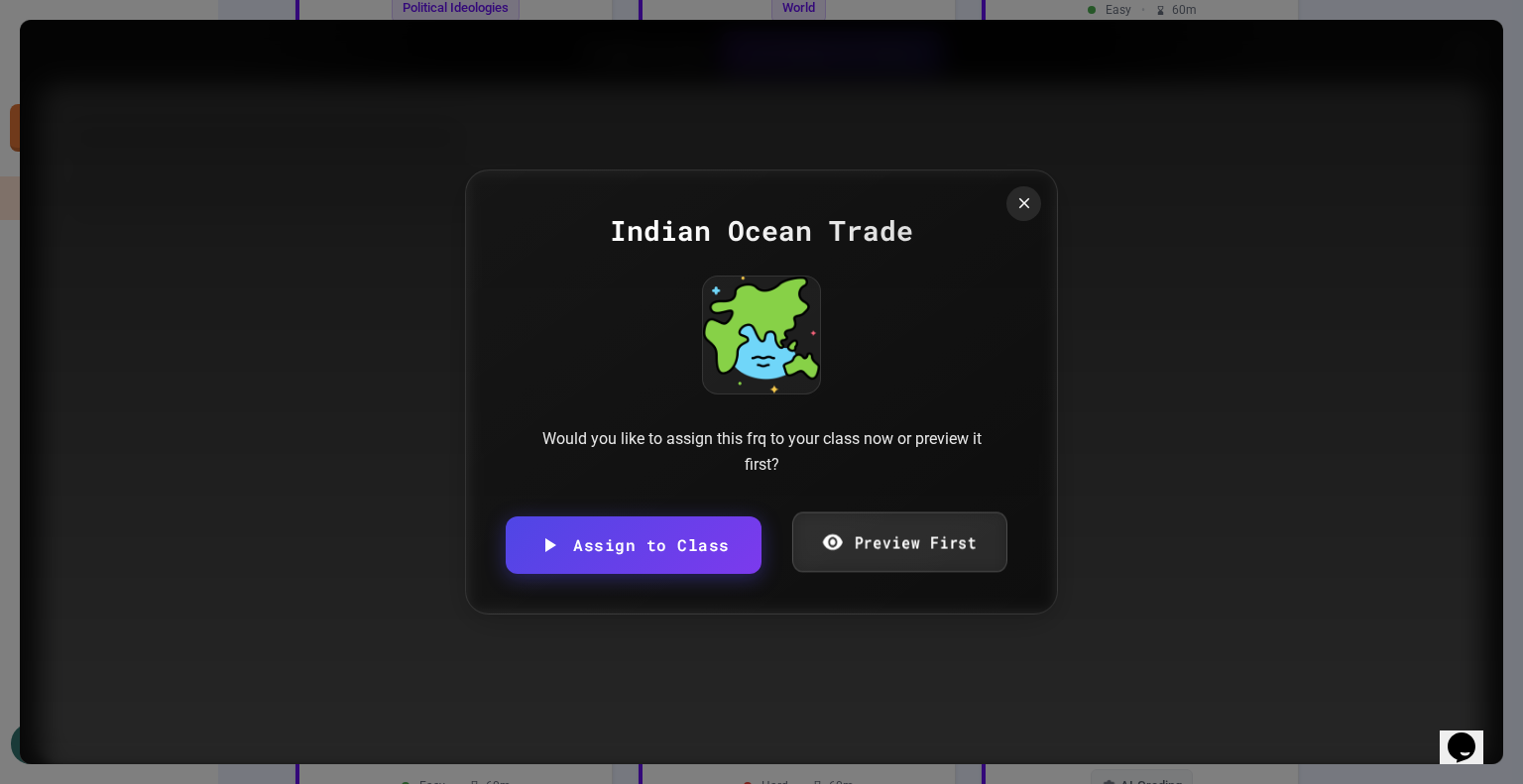 click on "Preview First" at bounding box center [898, 542] 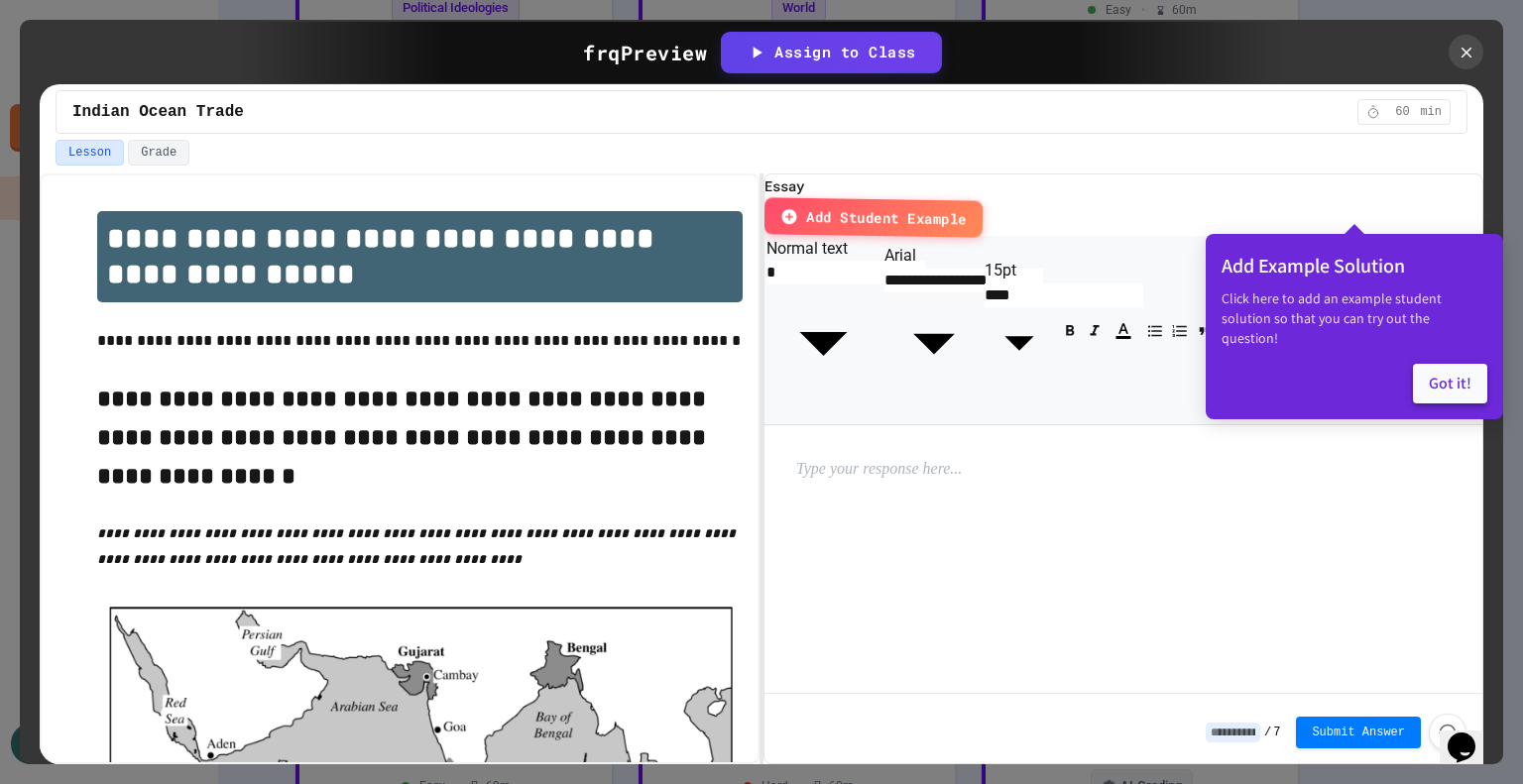 click on "Got it!" at bounding box center (1450, 384) 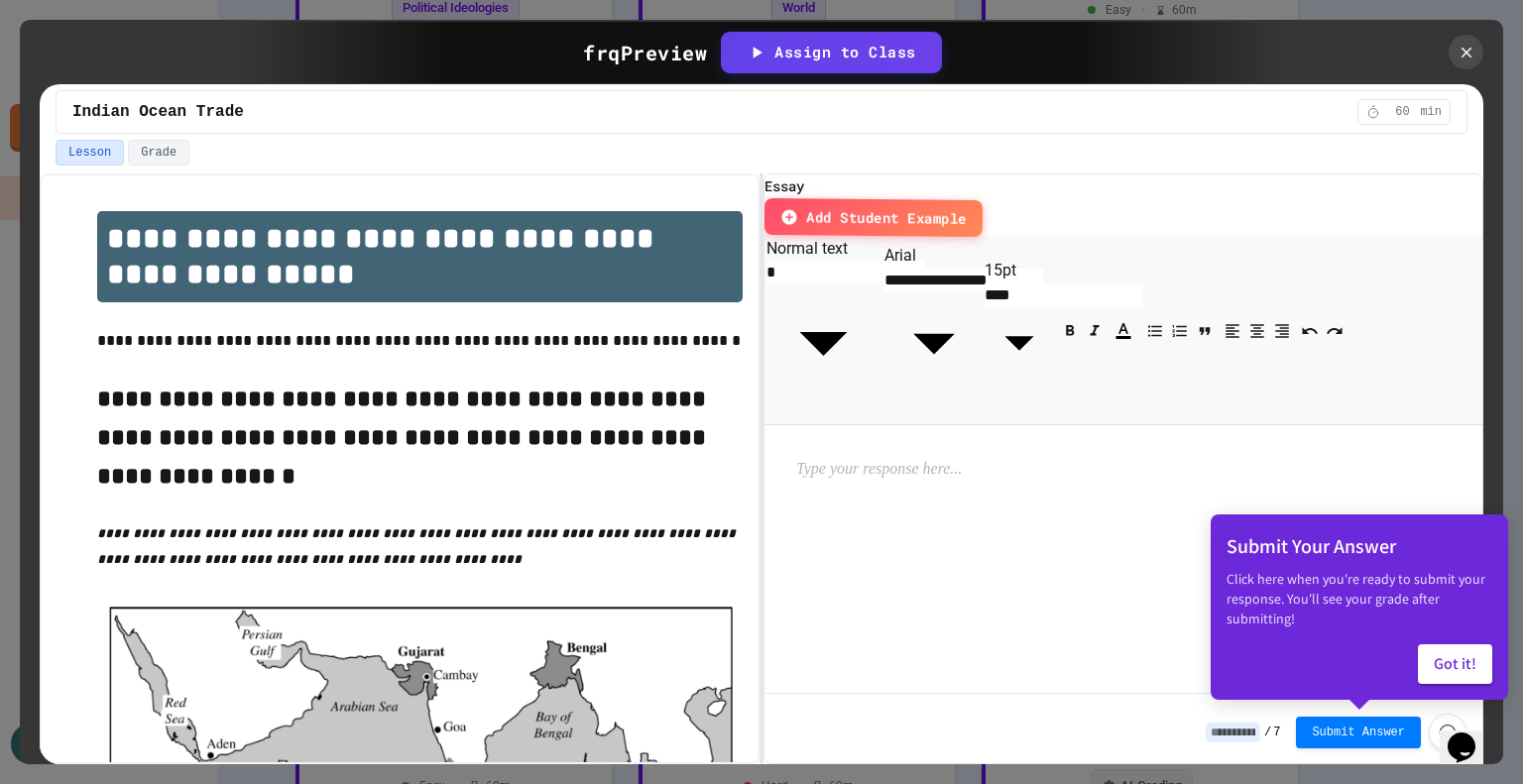 click at bounding box center [925, 470] 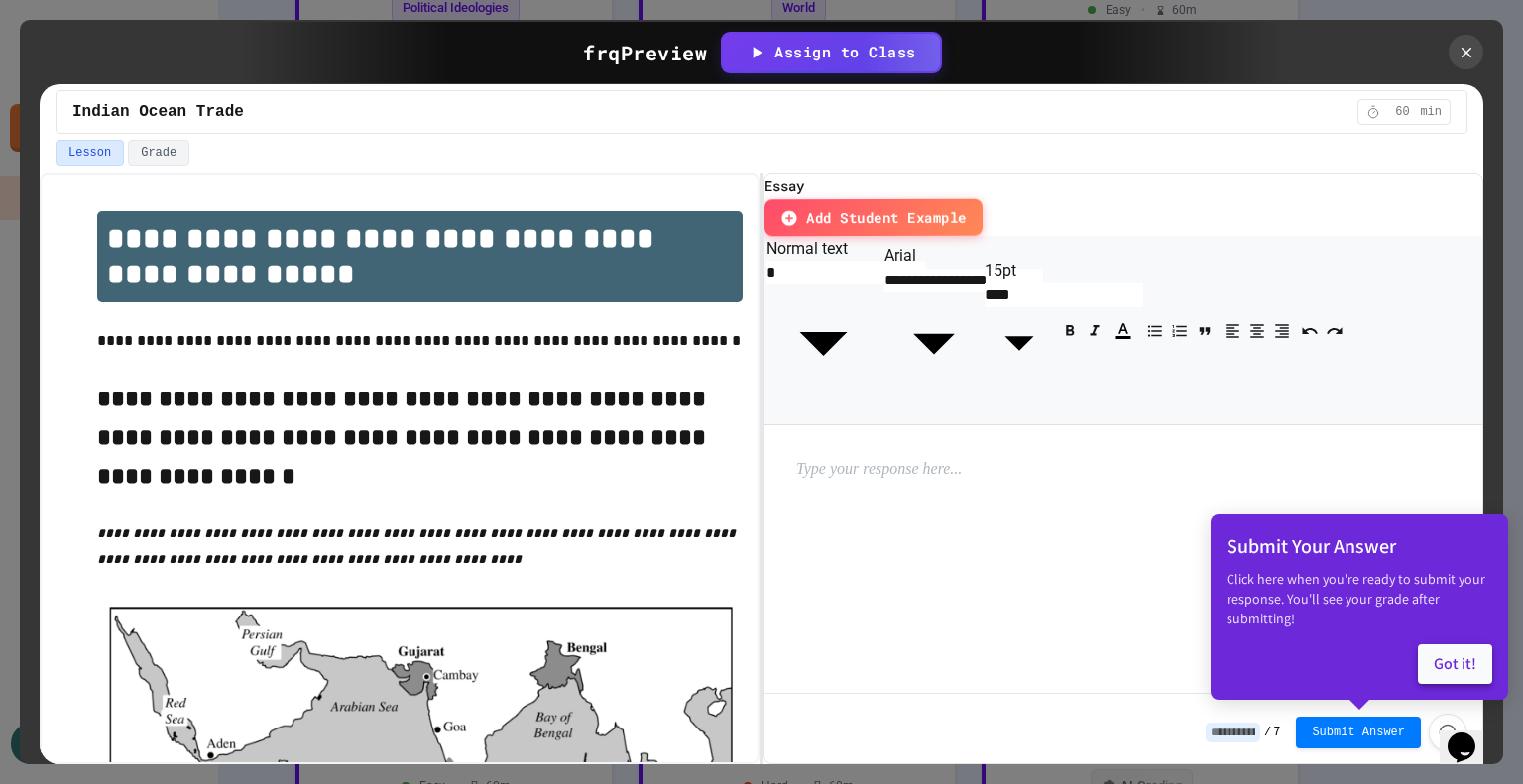 click on "Got it!" at bounding box center (1455, 664) 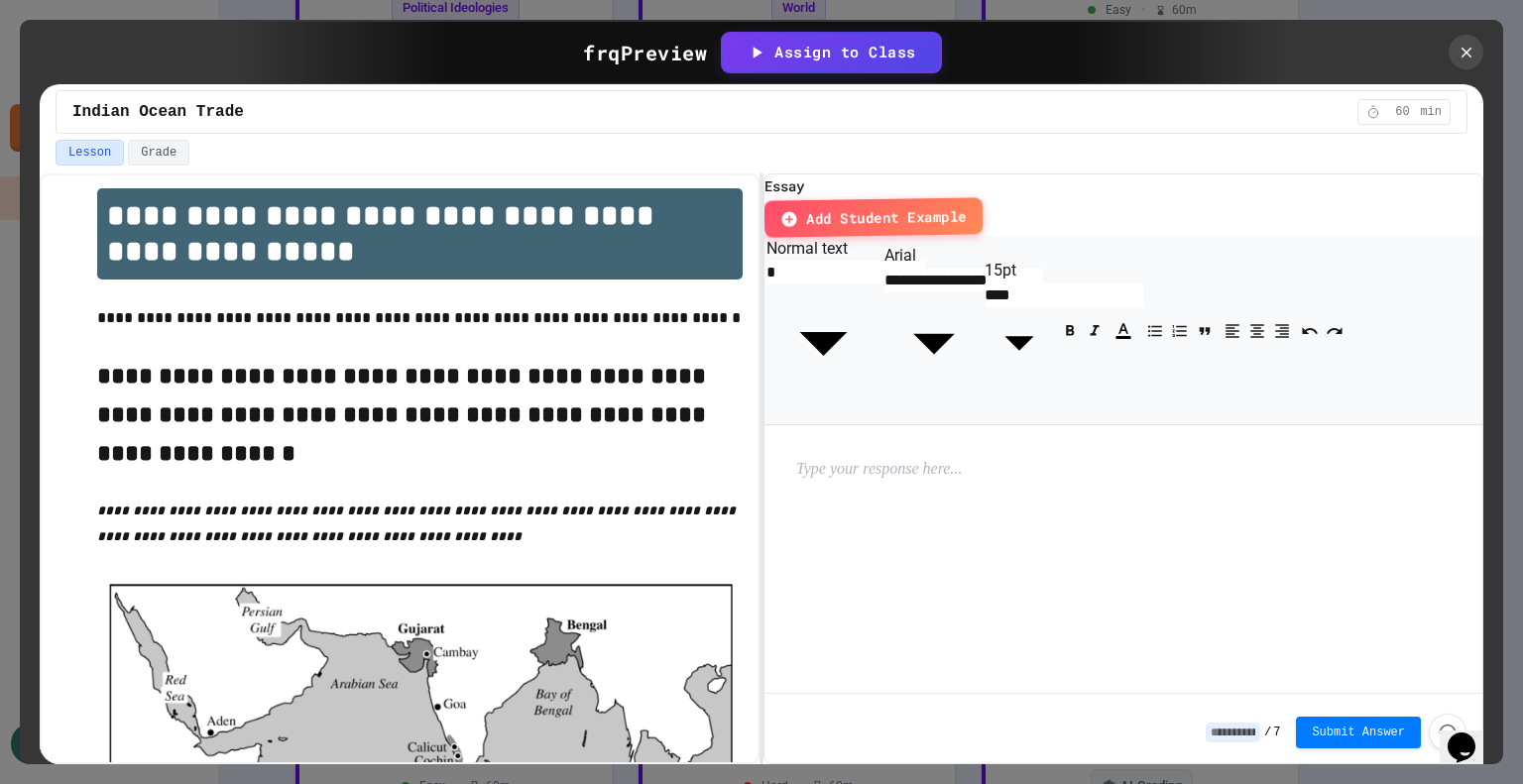 scroll, scrollTop: 10, scrollLeft: 0, axis: vertical 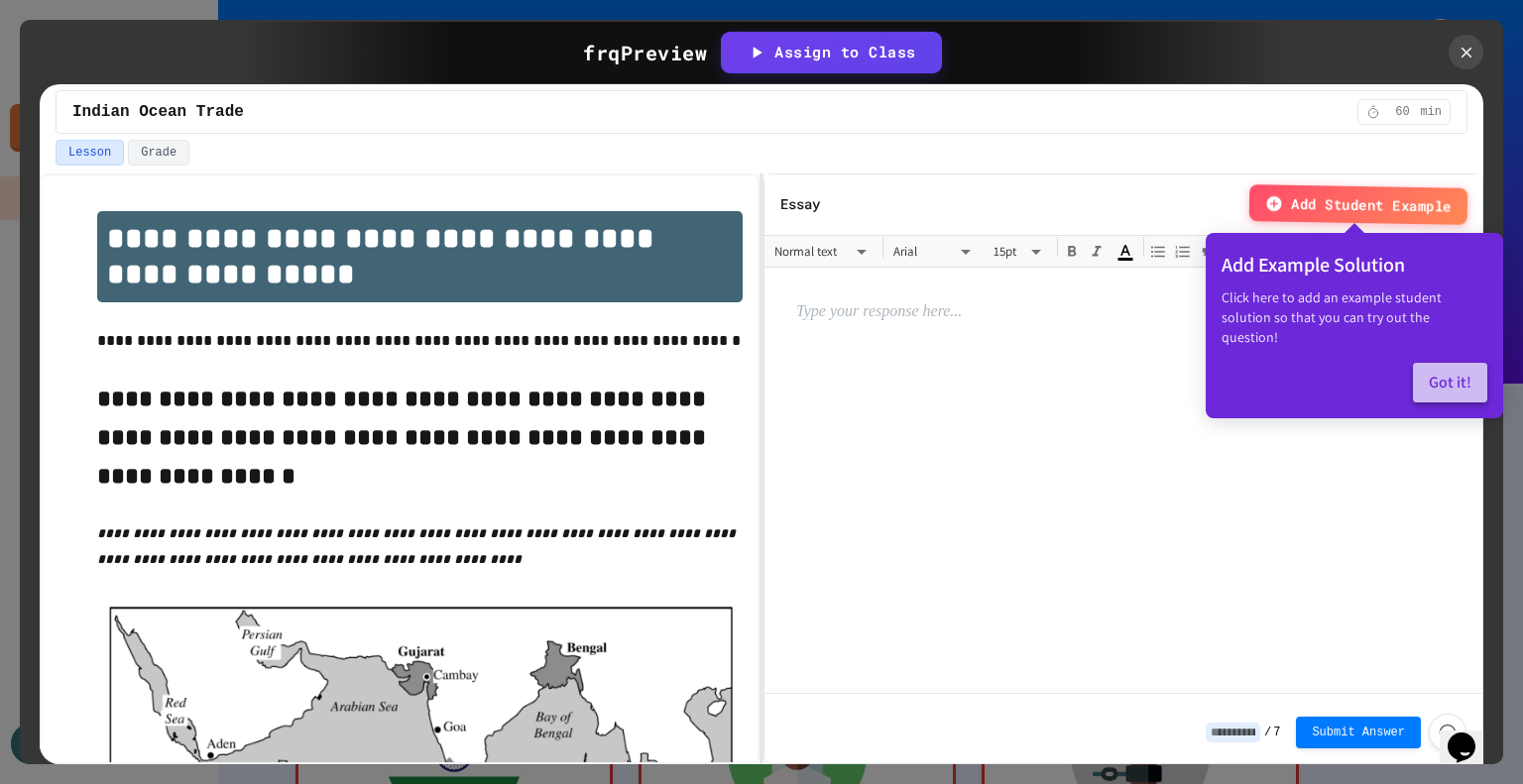 click on "Got it!" at bounding box center [1450, 383] 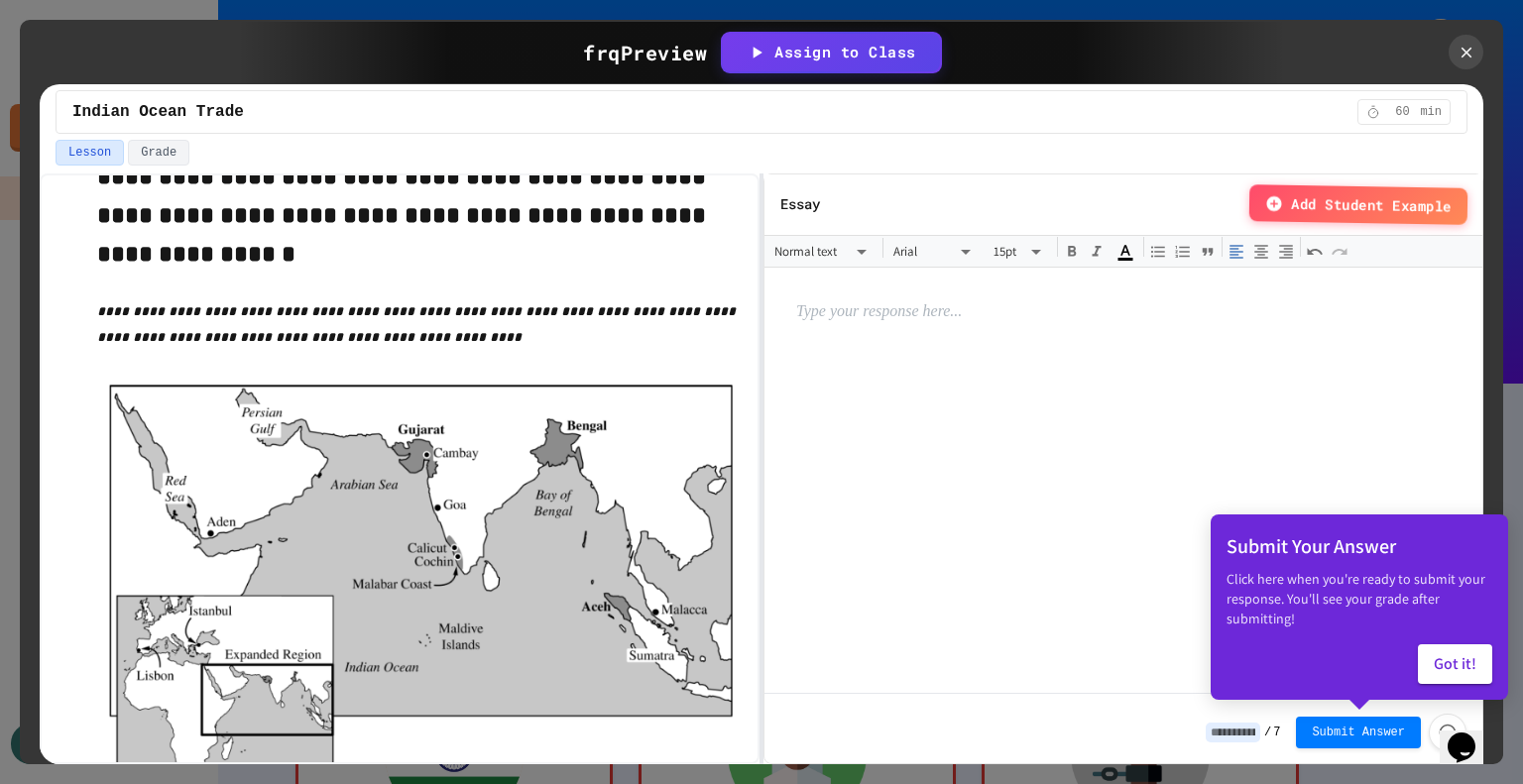 scroll, scrollTop: 206, scrollLeft: 0, axis: vertical 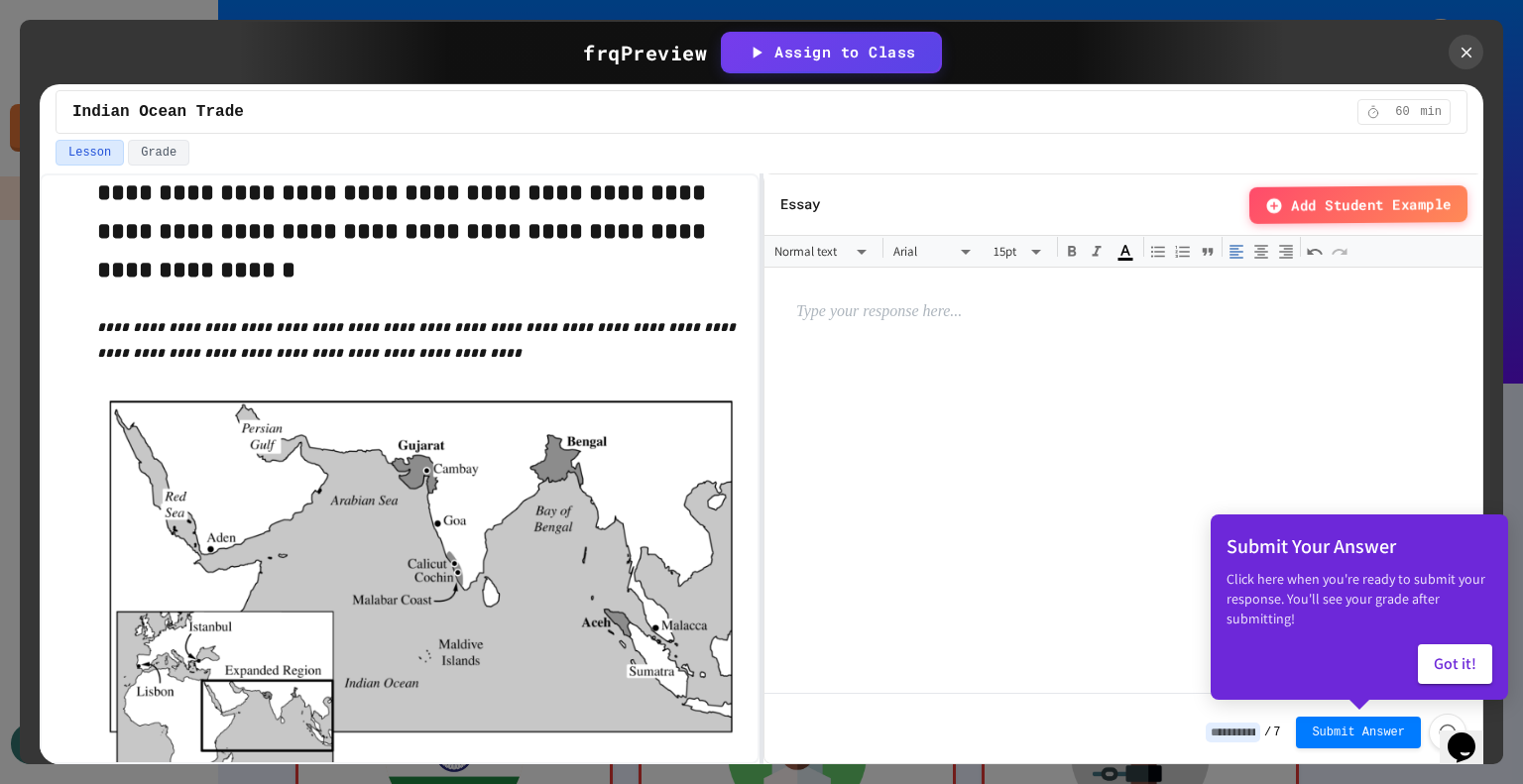 click on "frq  Preview Assign to Class" at bounding box center [762, 52] 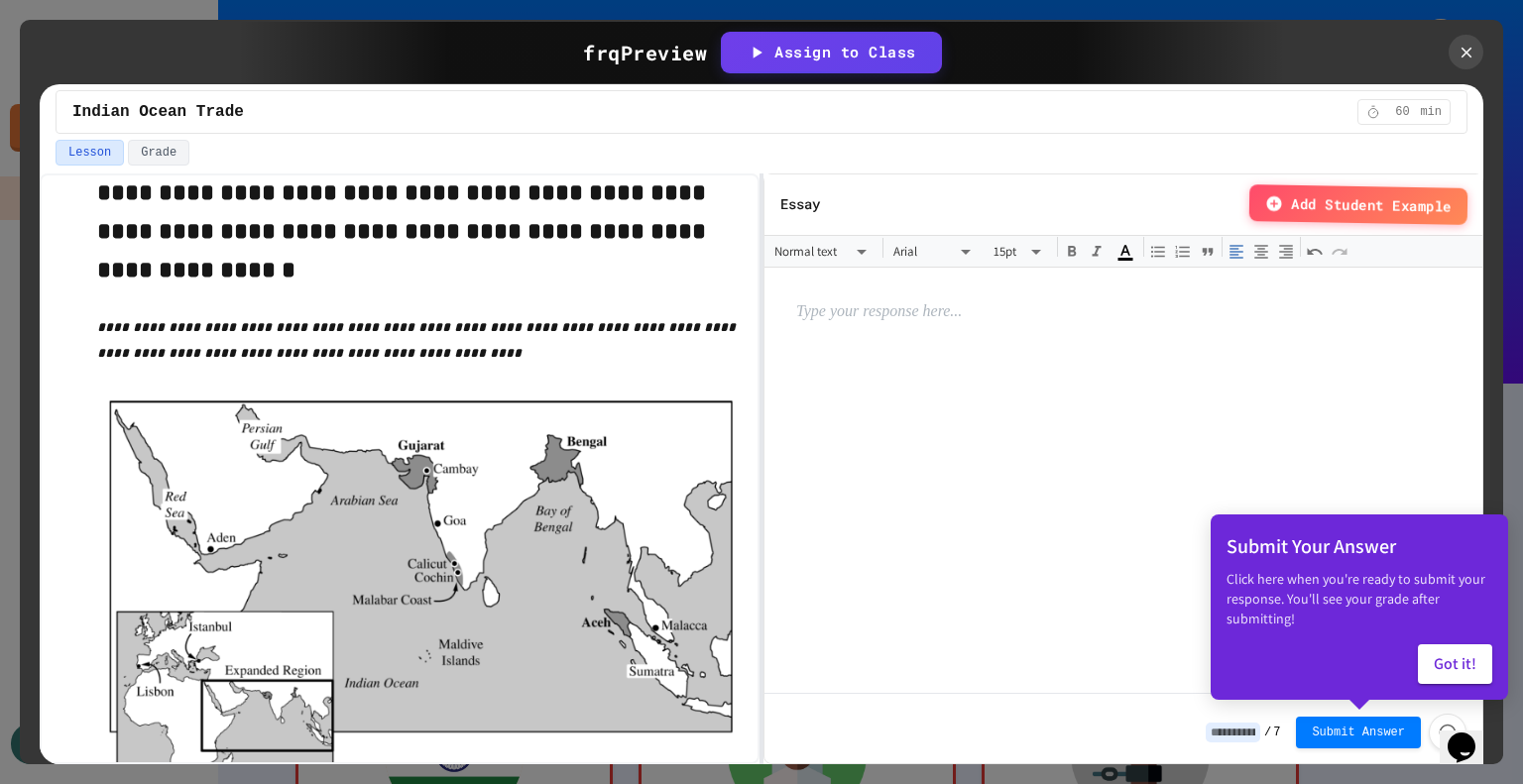 click at bounding box center (1465, 52) 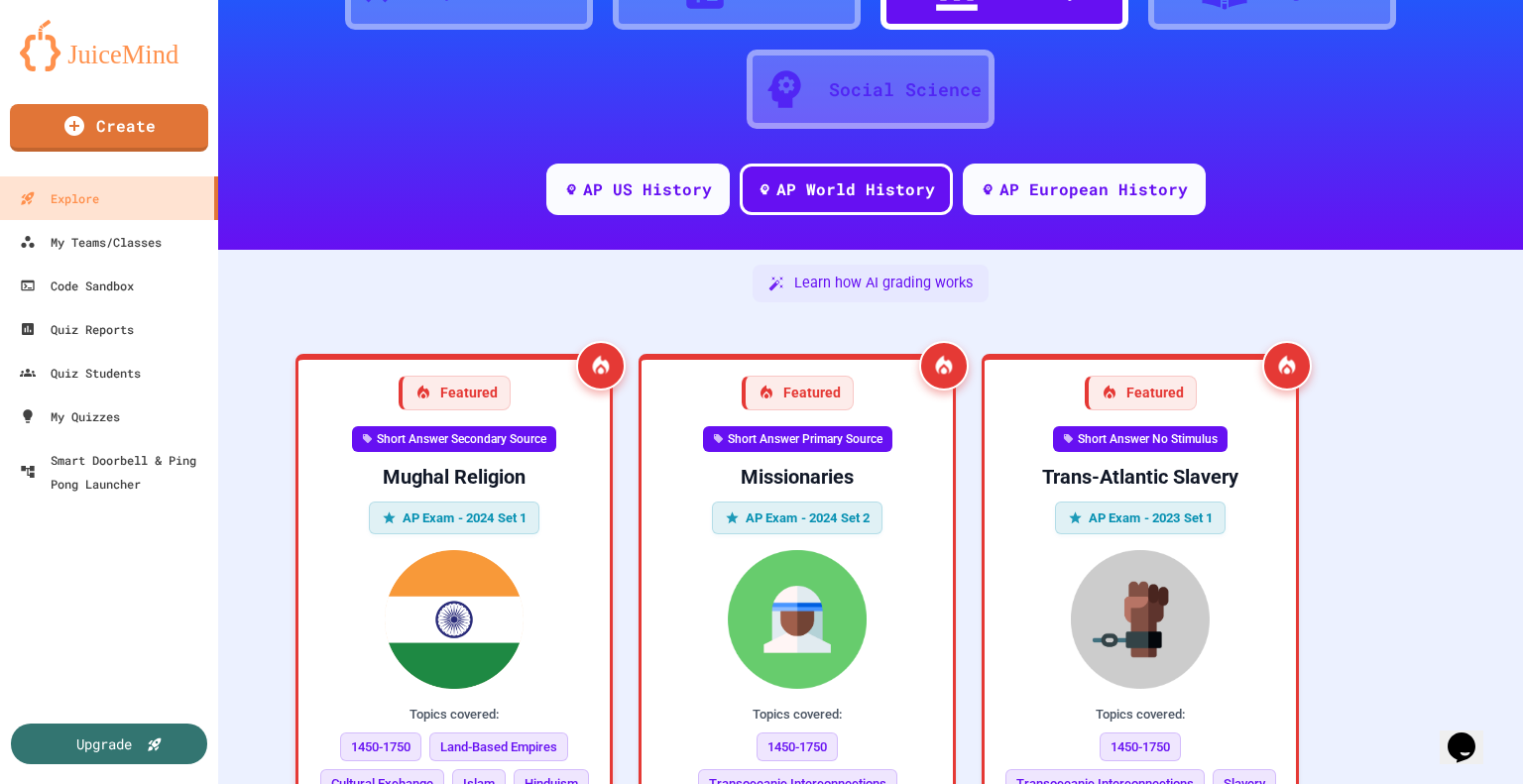 scroll, scrollTop: 0, scrollLeft: 0, axis: both 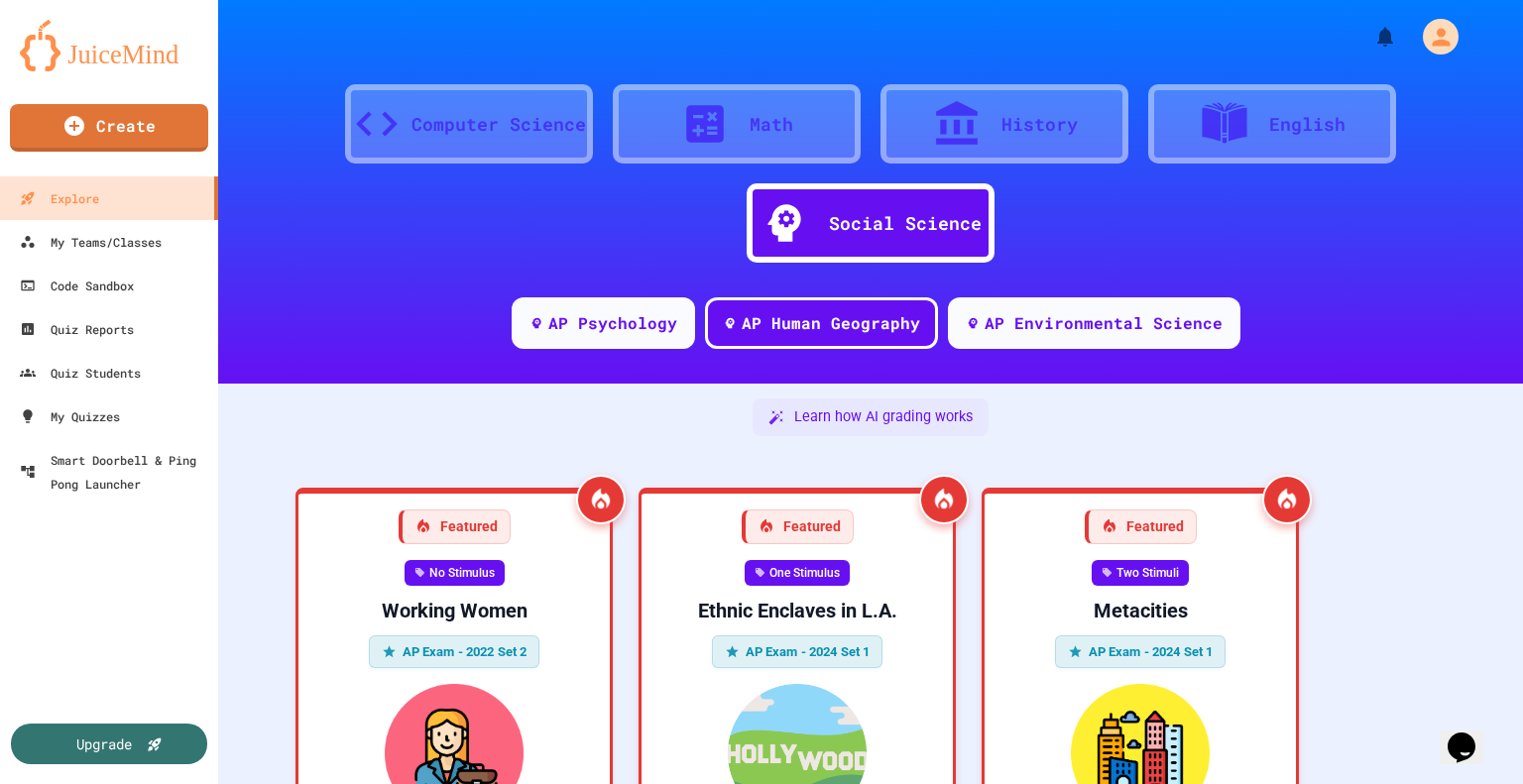 click 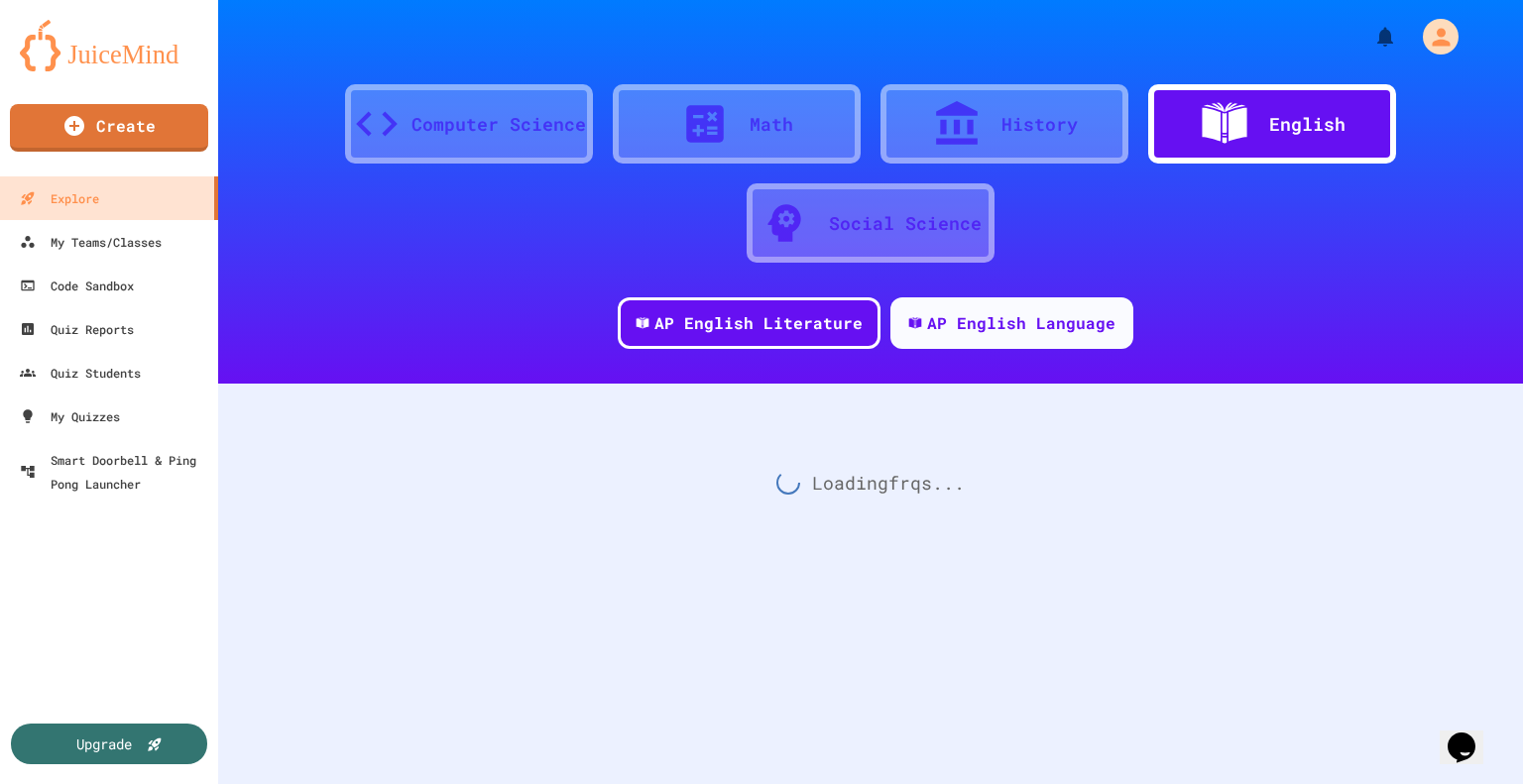 click on "History" at bounding box center (1039, 124) 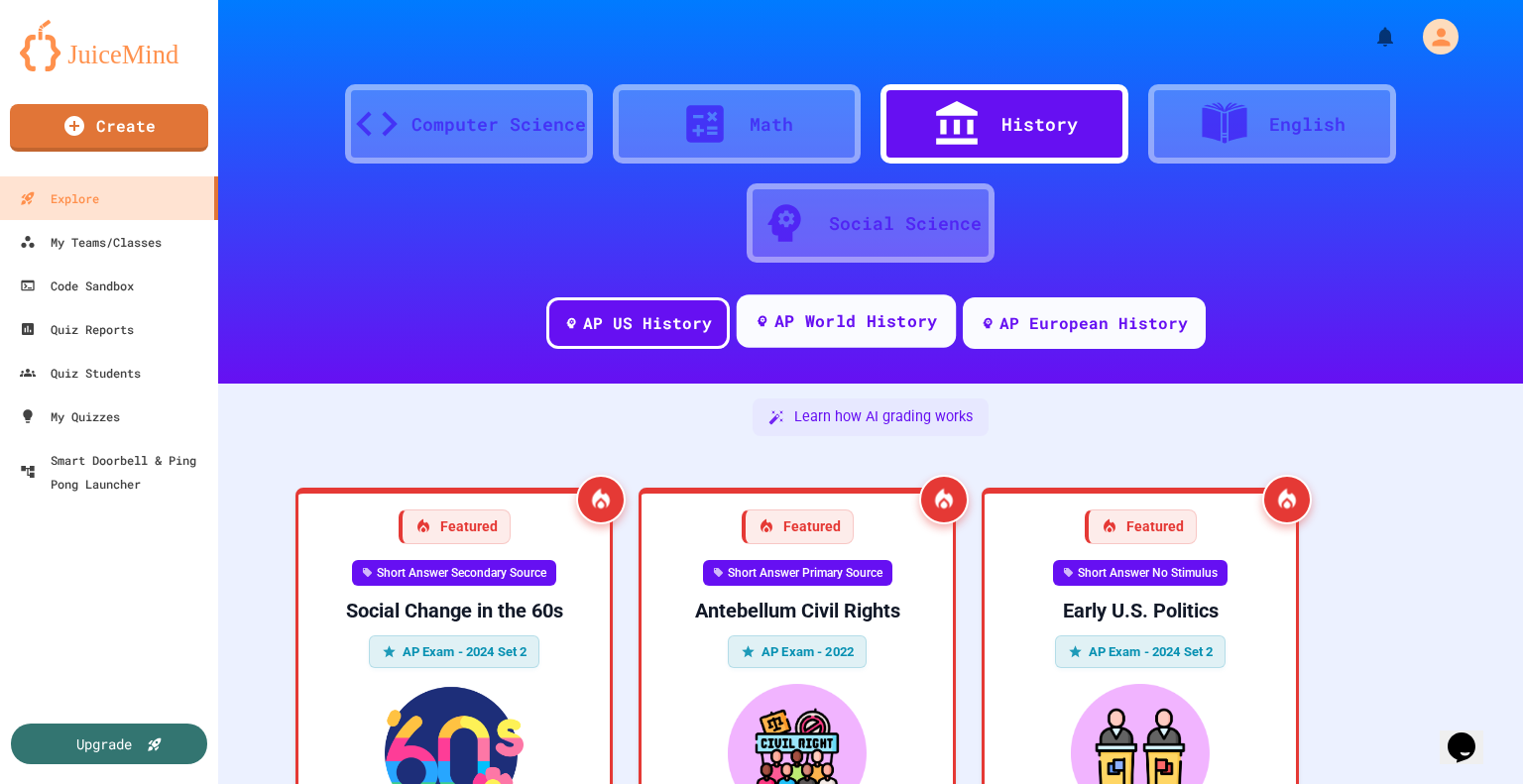 click on "AP World History" at bounding box center [855, 321] 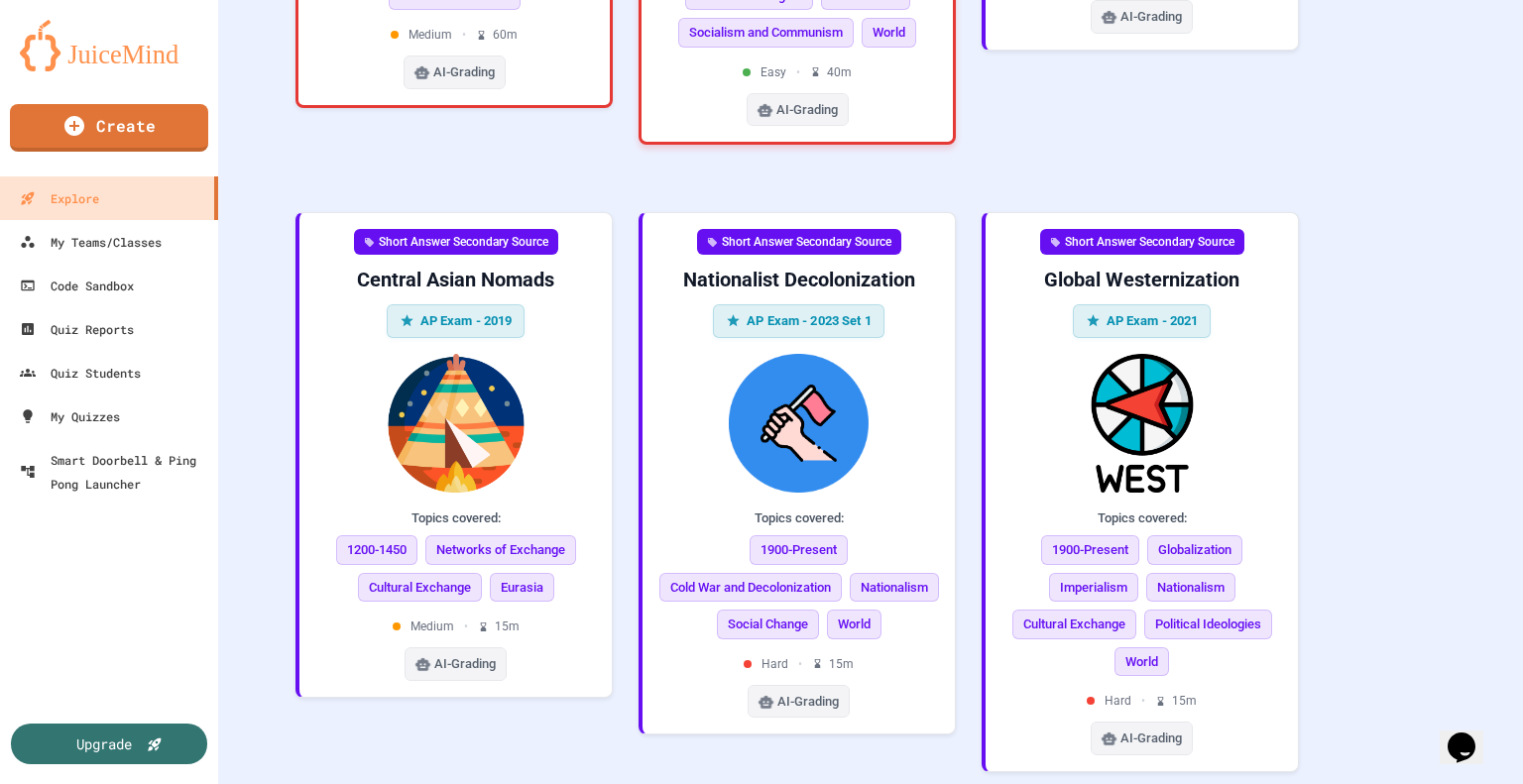 scroll, scrollTop: 1685, scrollLeft: 0, axis: vertical 